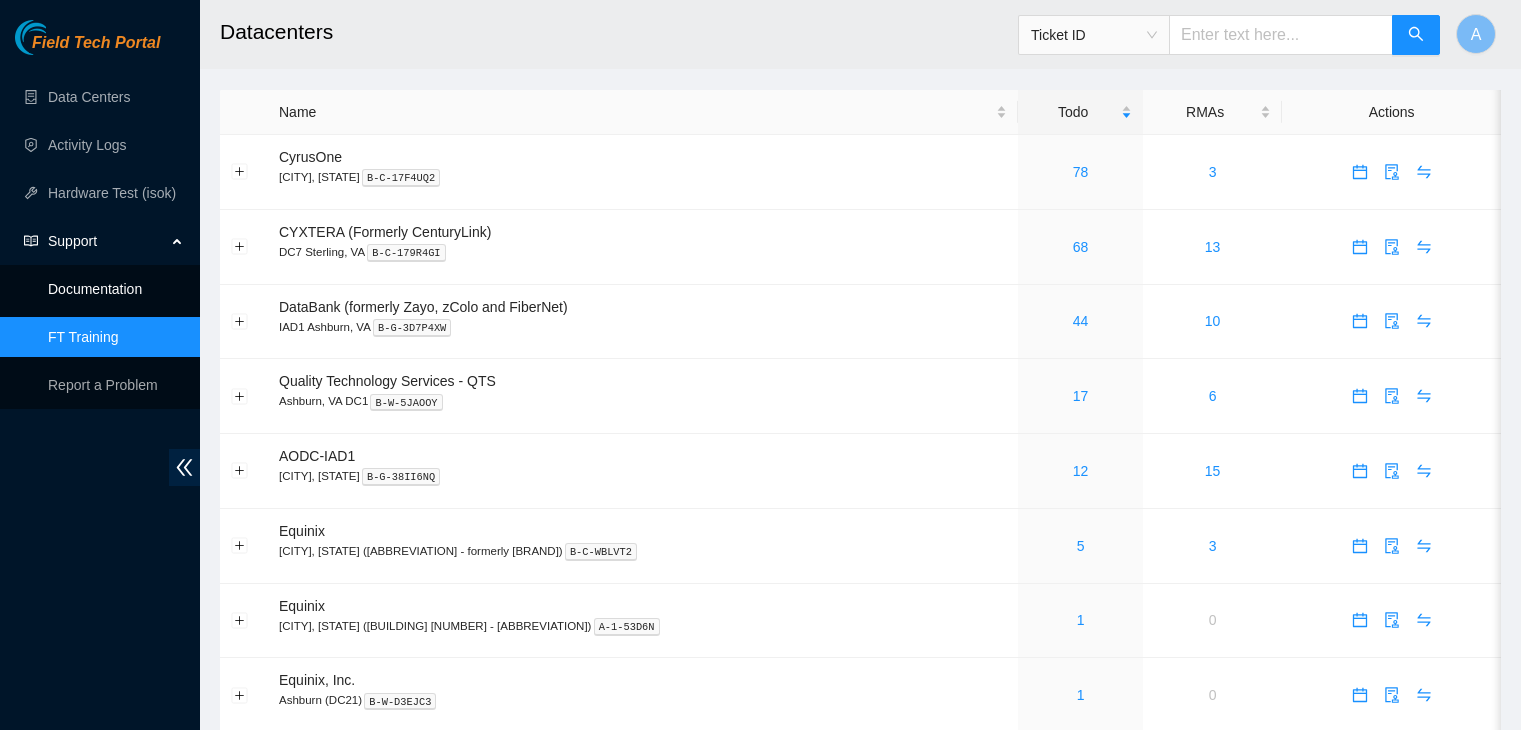 scroll, scrollTop: 0, scrollLeft: 0, axis: both 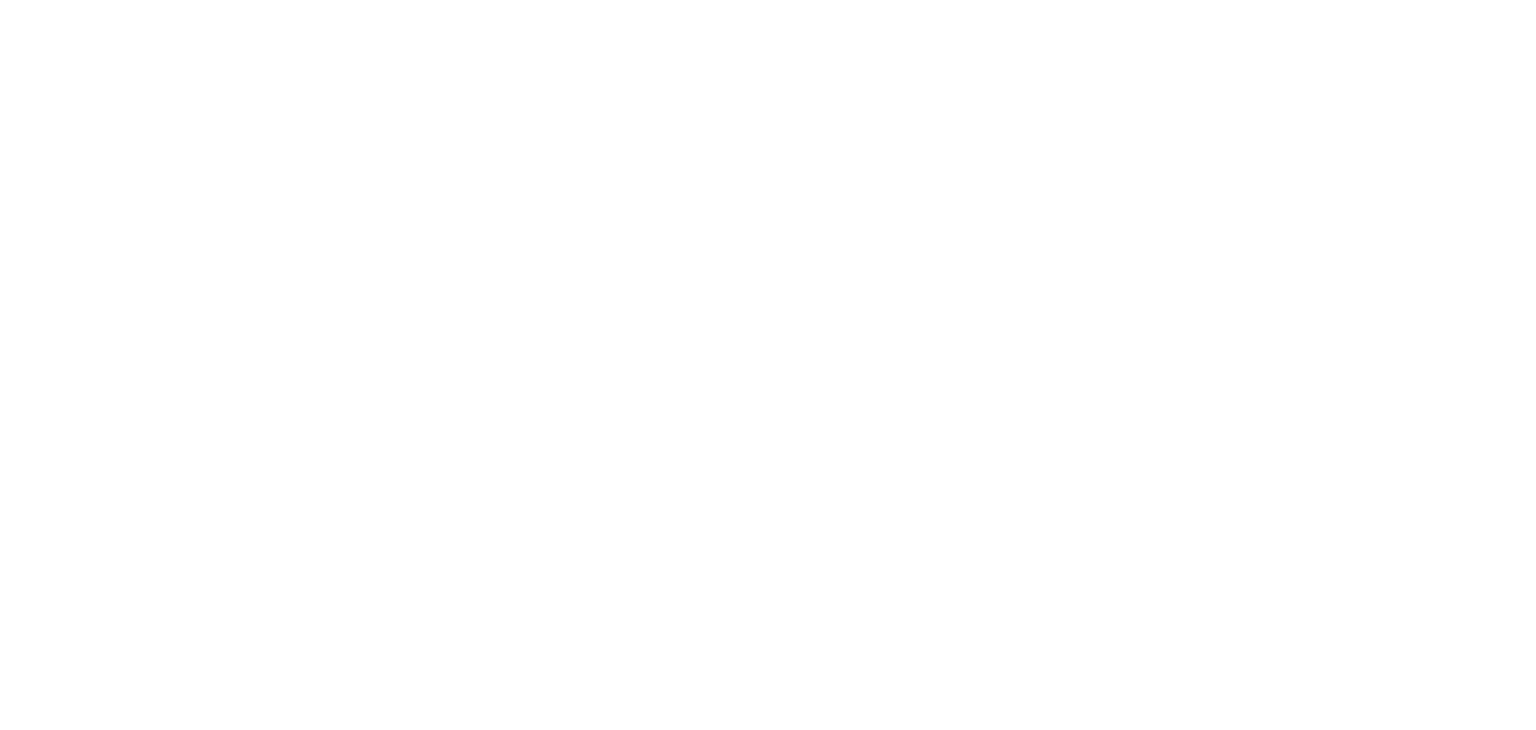 click at bounding box center [768, 365] 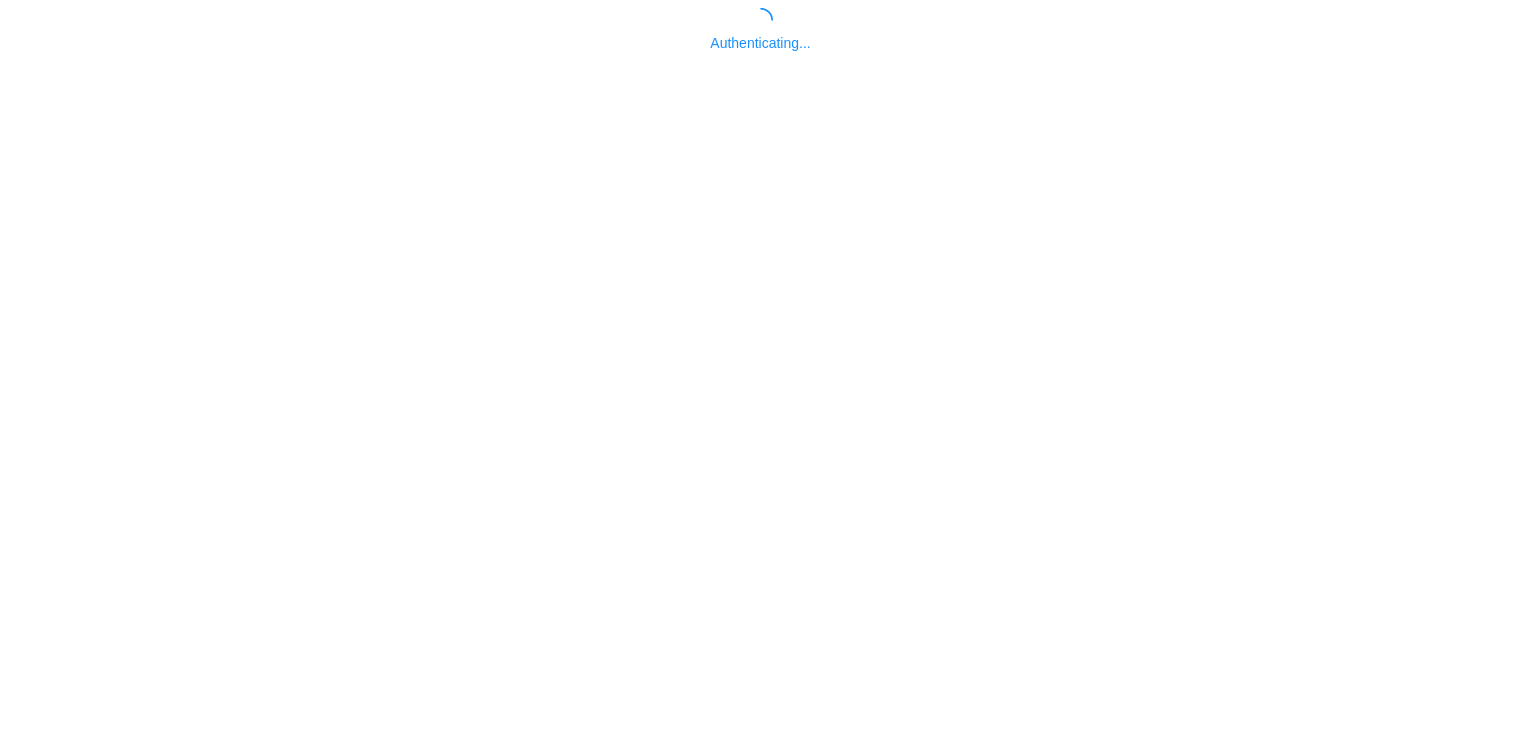 scroll, scrollTop: 0, scrollLeft: 0, axis: both 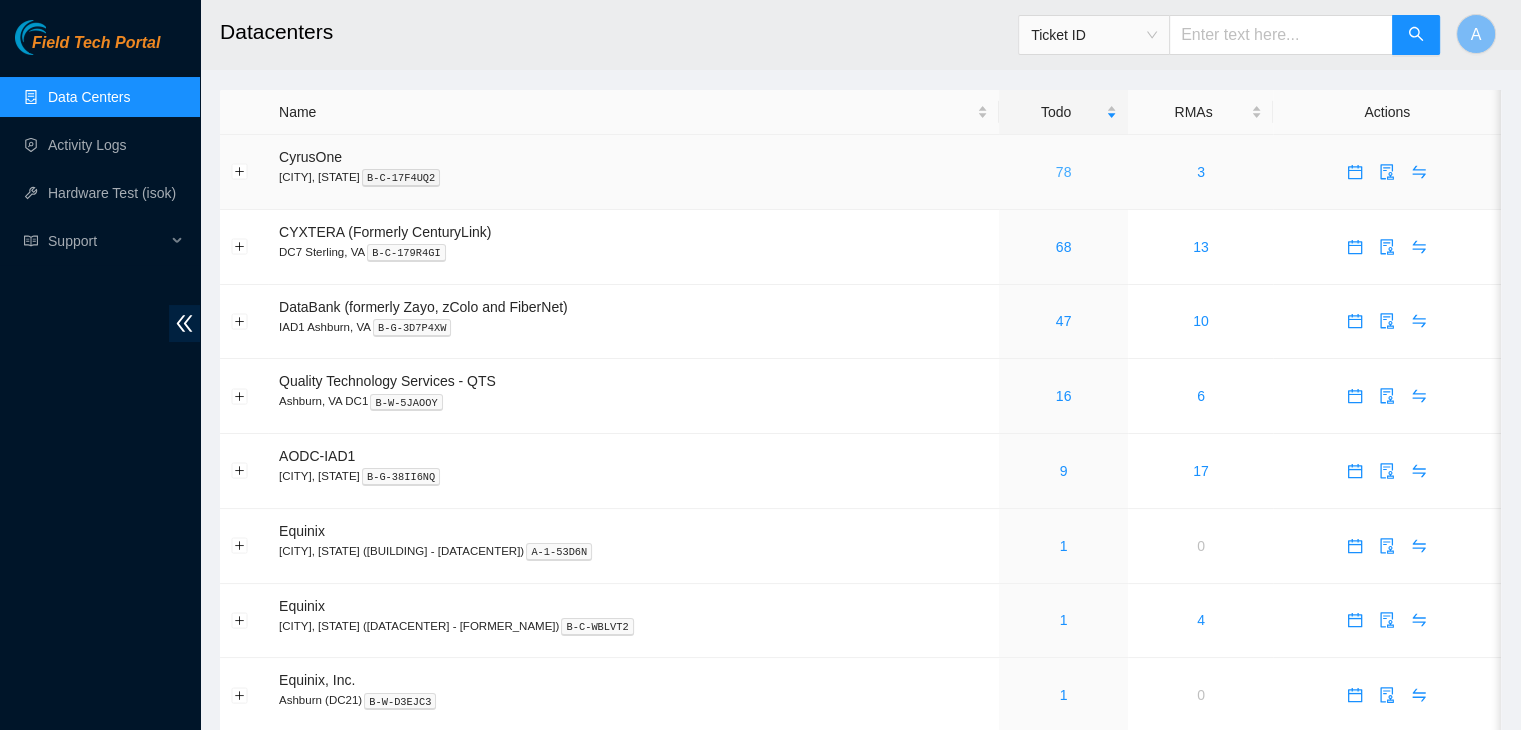 click on "78" at bounding box center (1064, 172) 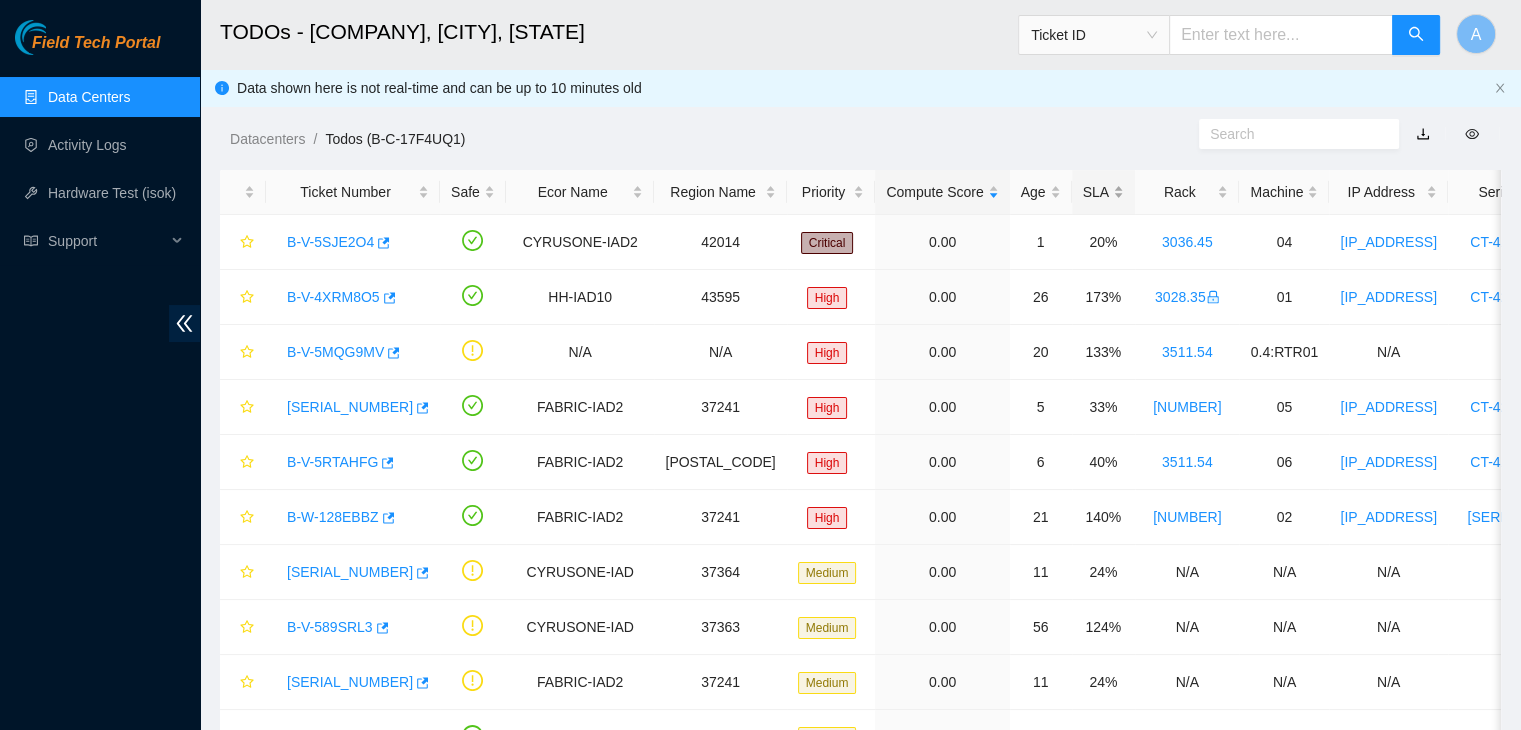 click on "SLA" at bounding box center (1103, 192) 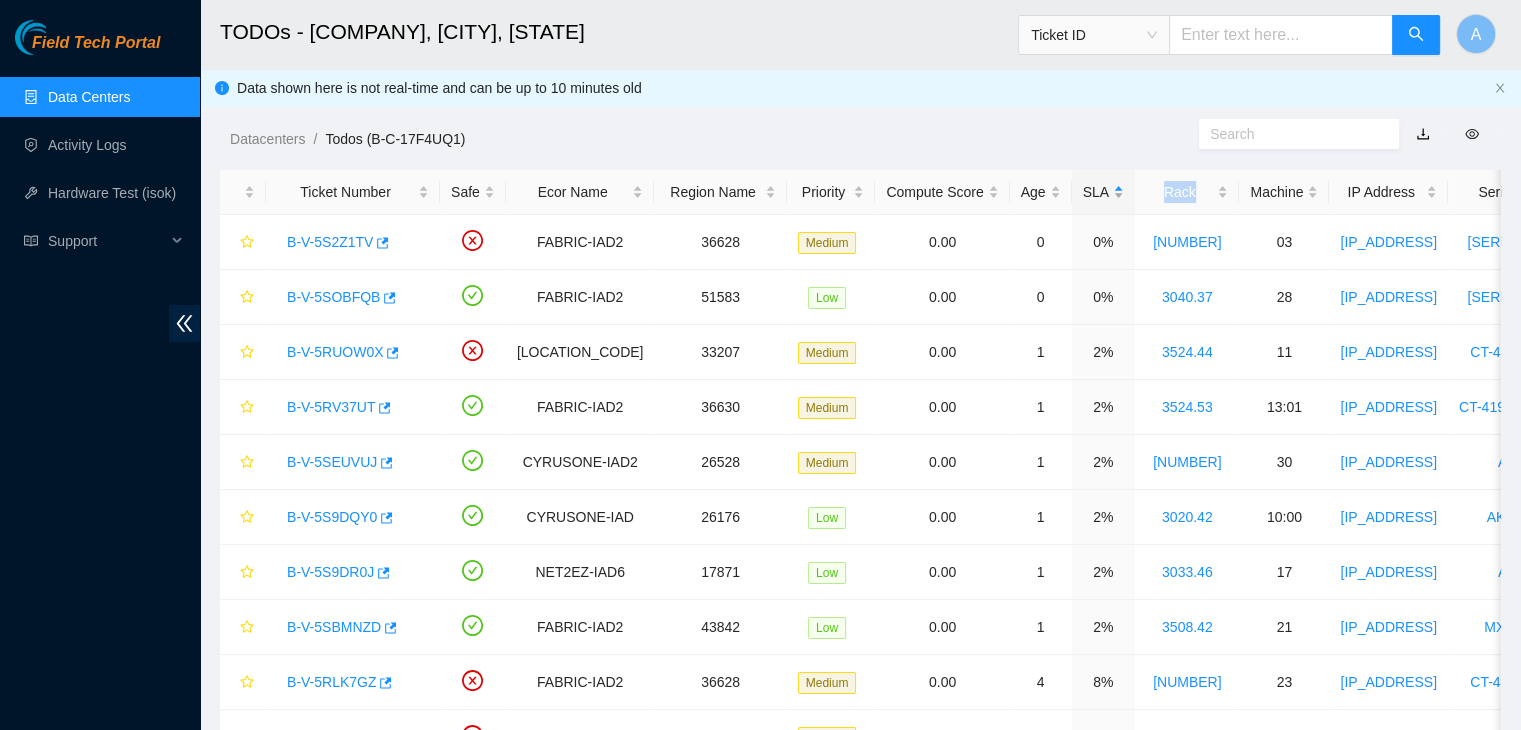 click on "SLA" at bounding box center (1103, 192) 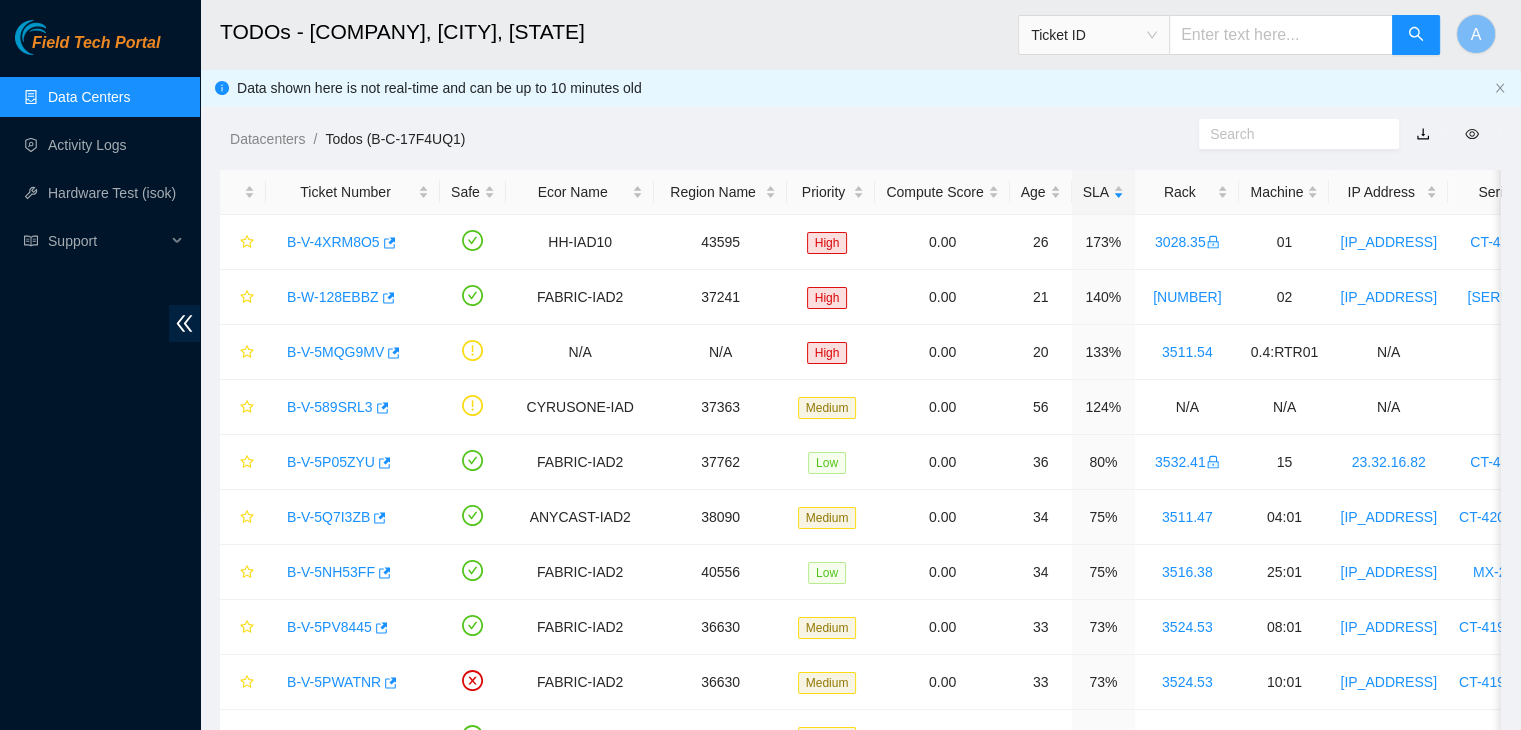 click on "Datacenters / Todos (B-C-17F4UQ1) /" at bounding box center [710, 139] 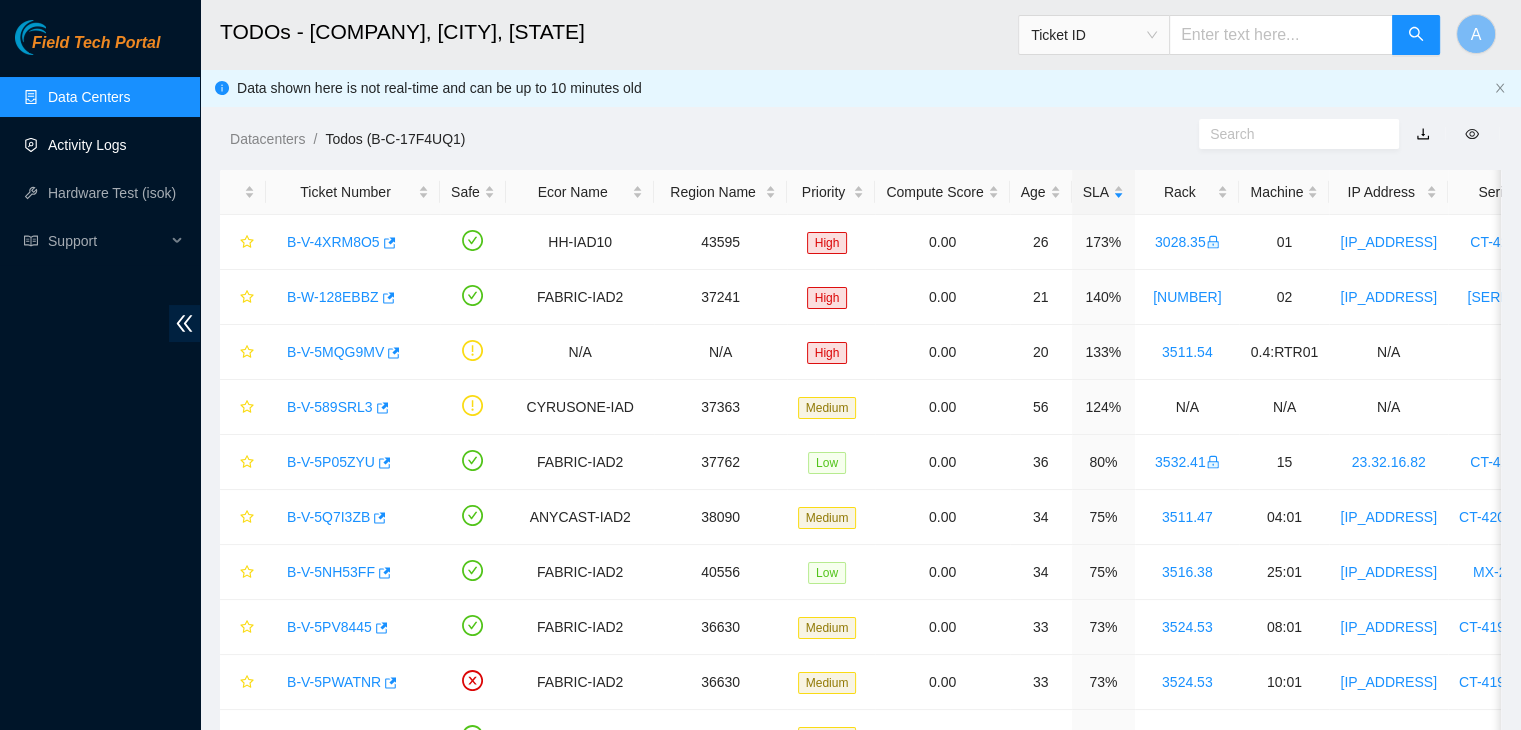click on "Activity Logs" at bounding box center [87, 145] 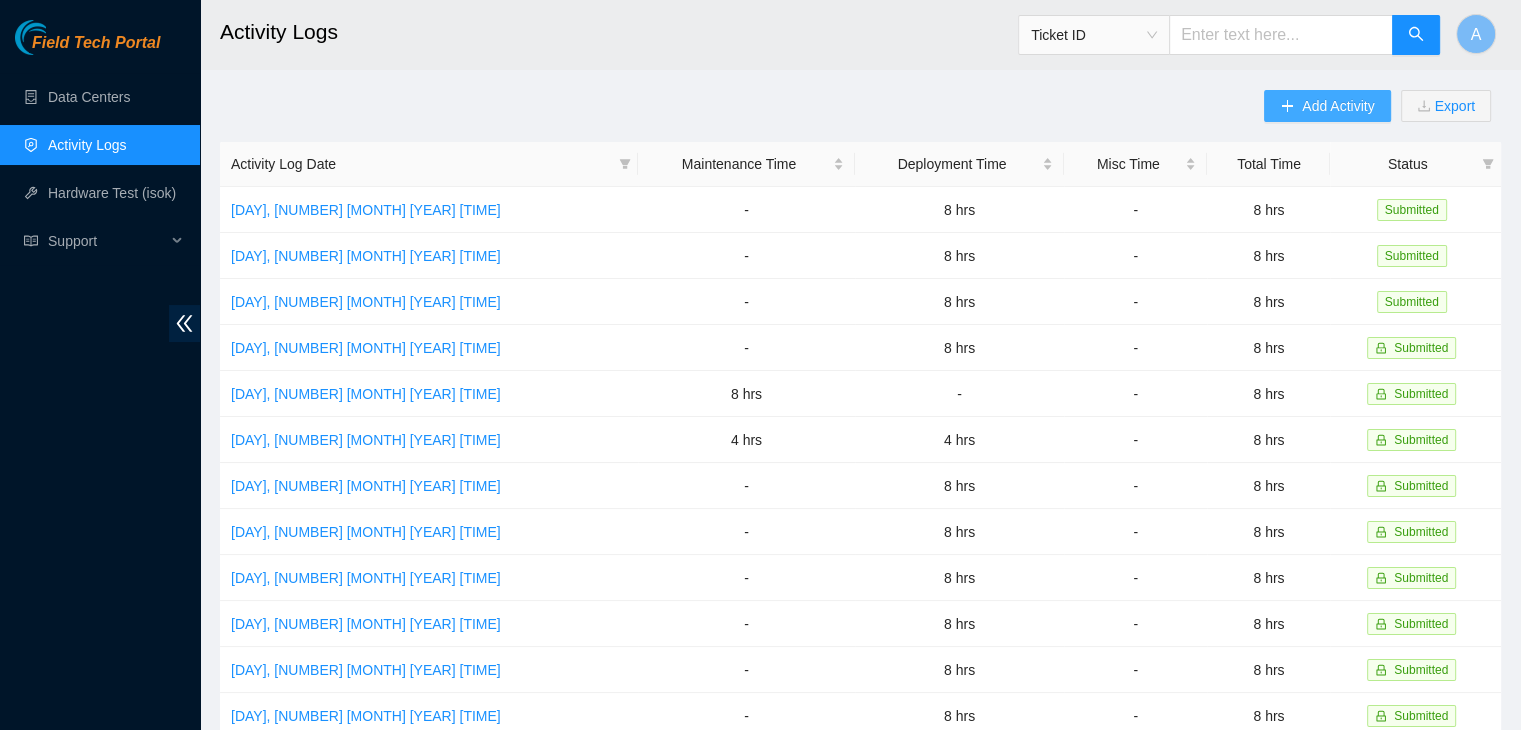 click 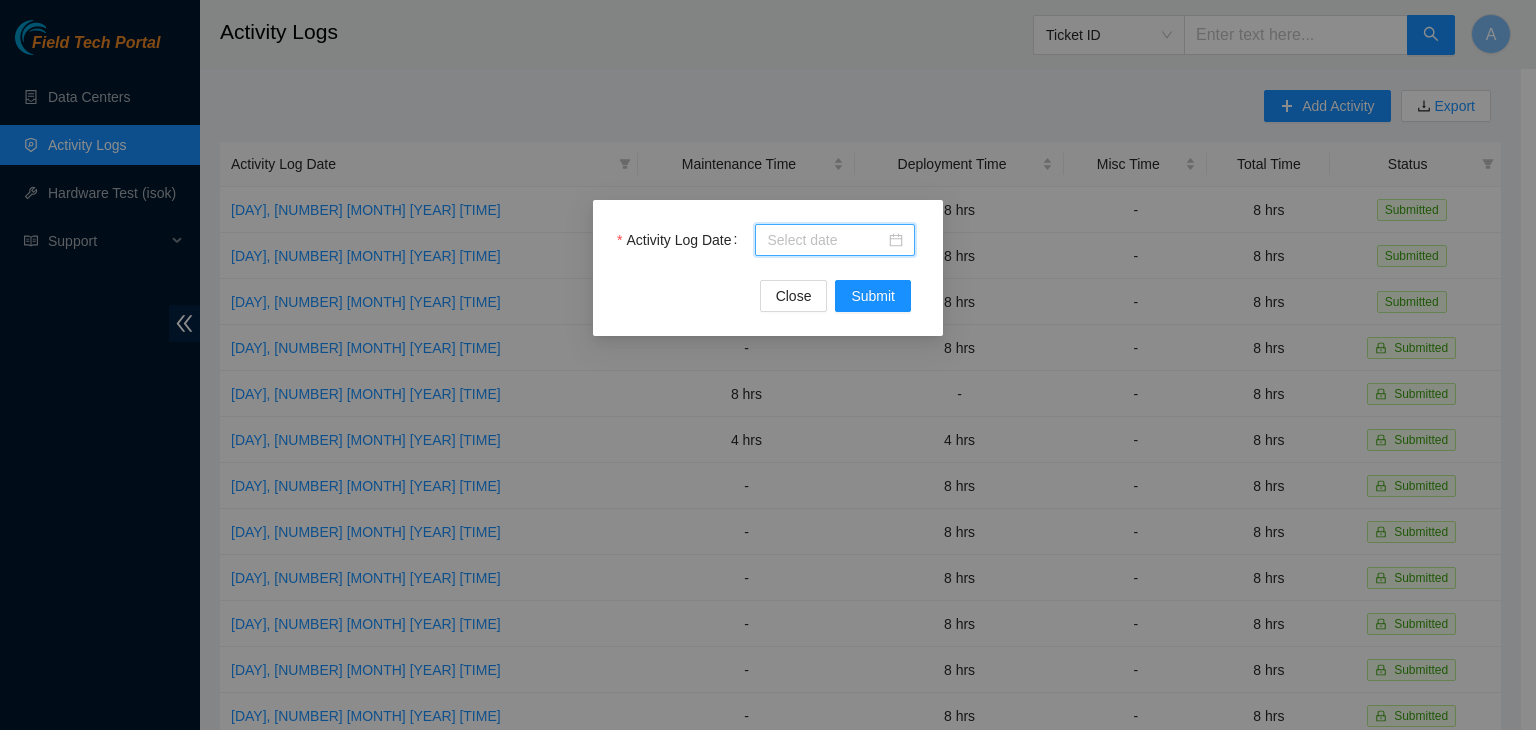 click on "Activity Log Date" at bounding box center [826, 240] 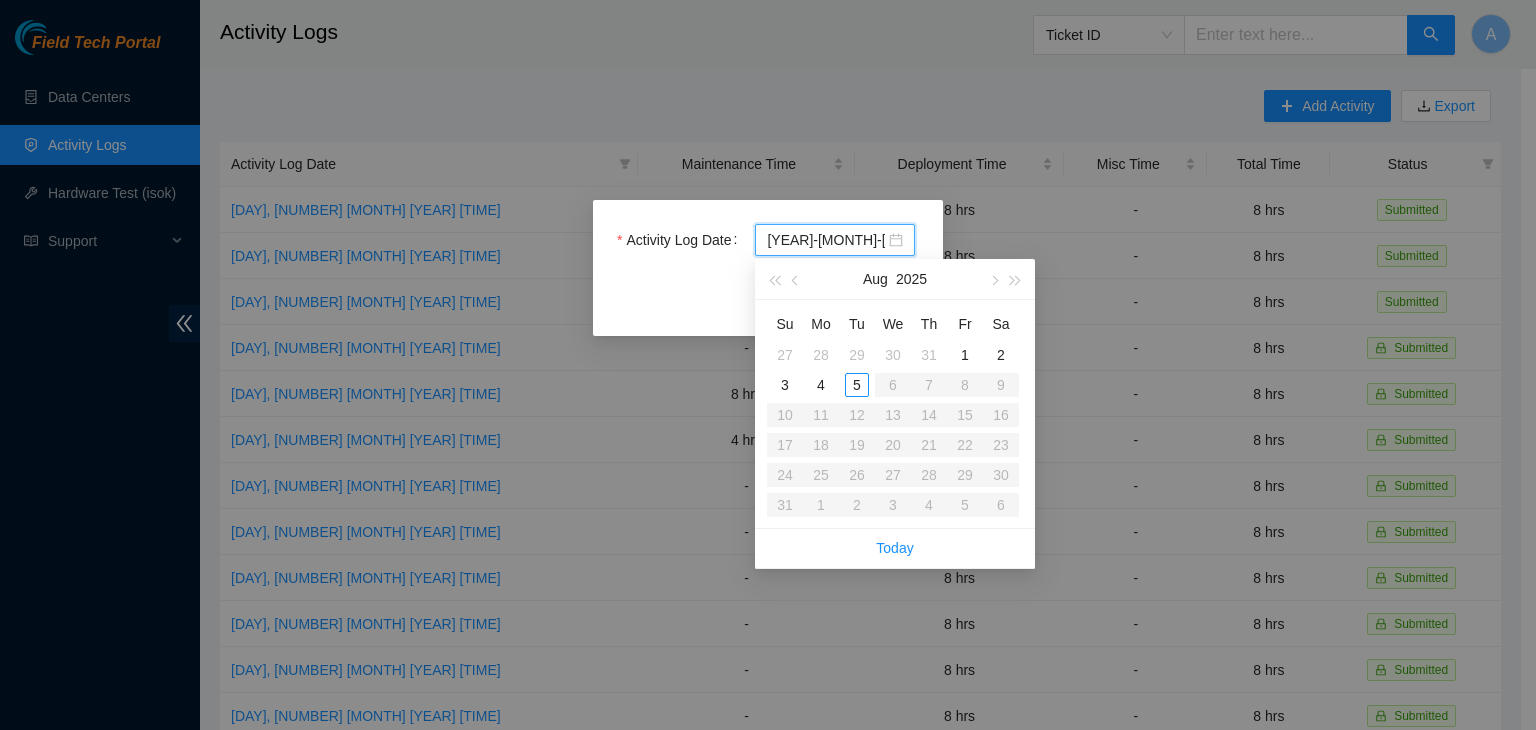 type on "2025-08-05" 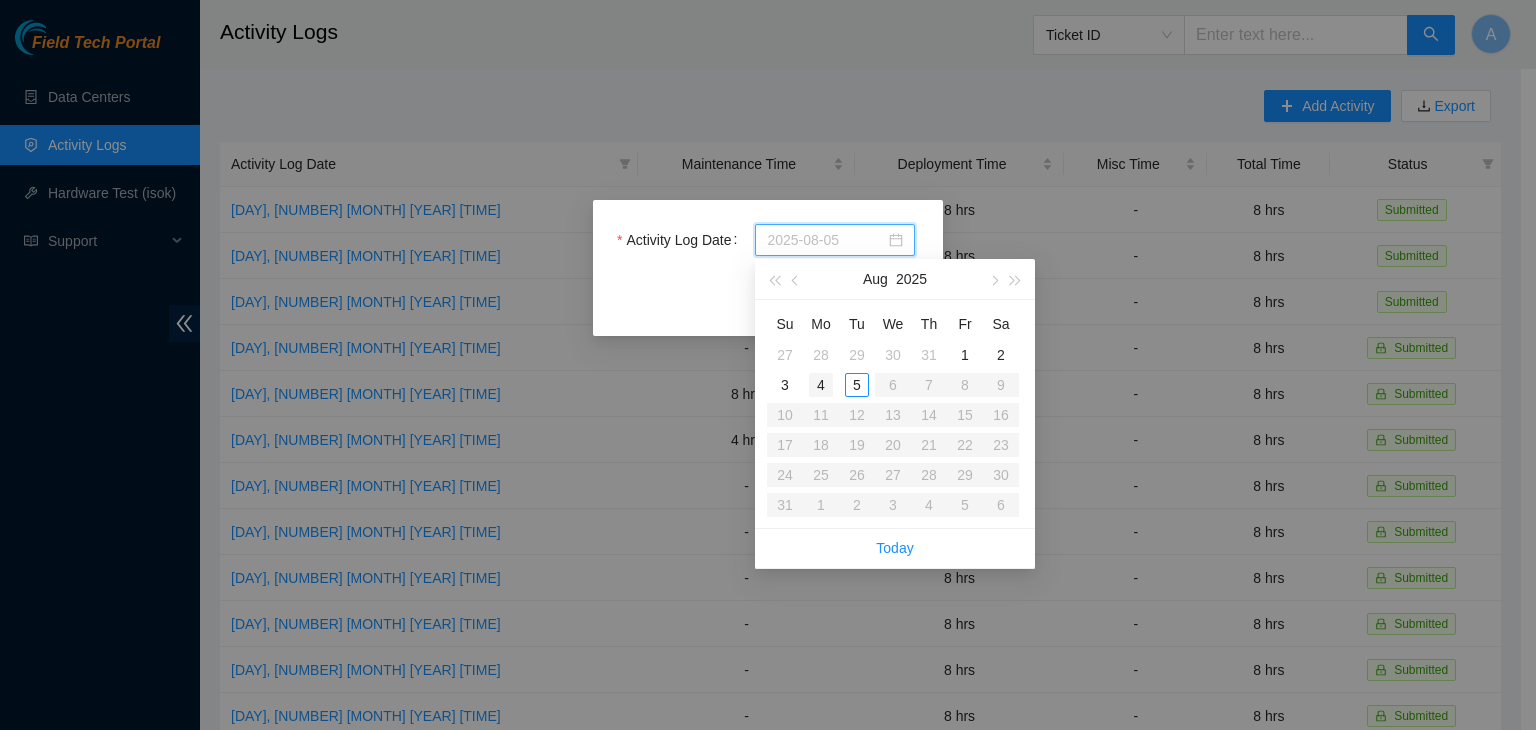 type on "2025-08-04" 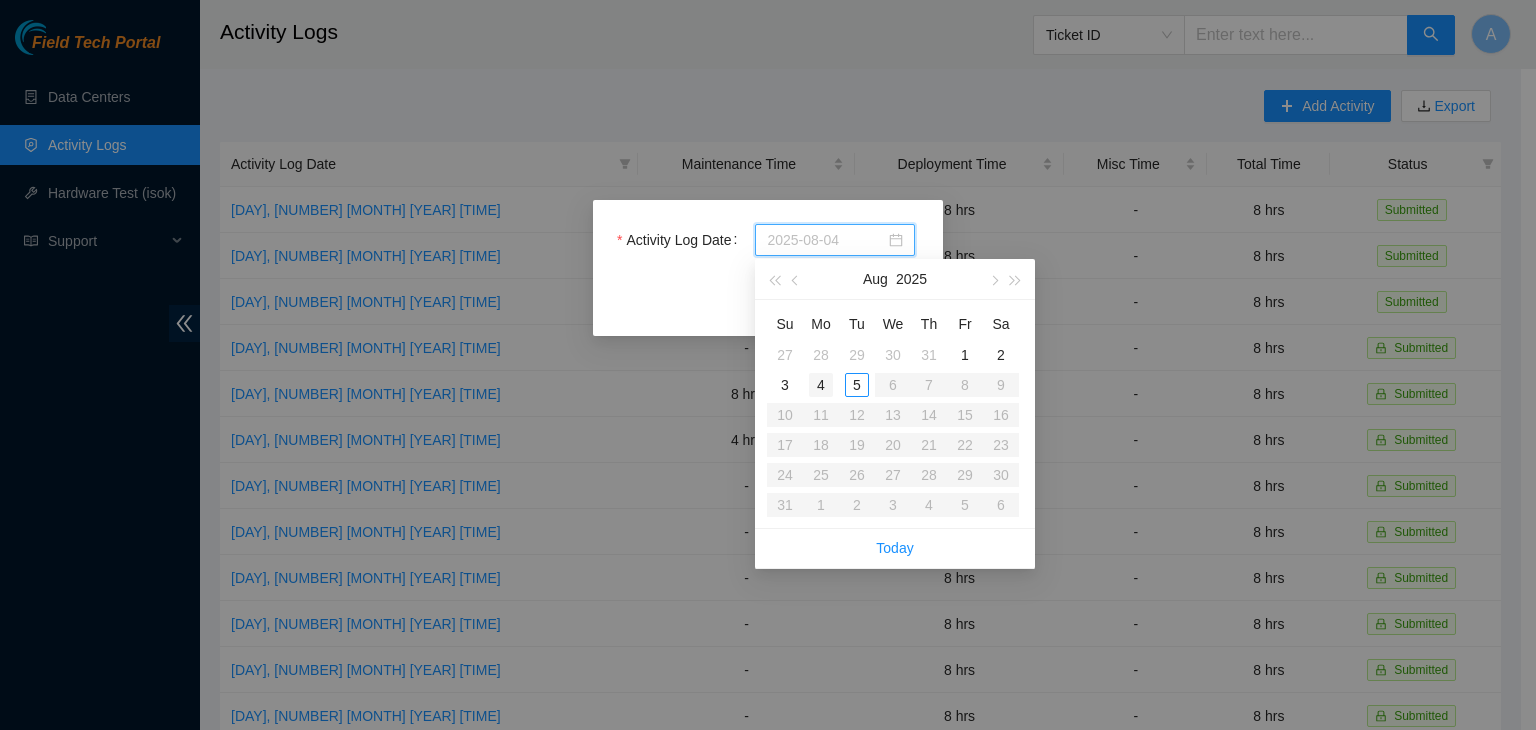 click on "4" at bounding box center [821, 385] 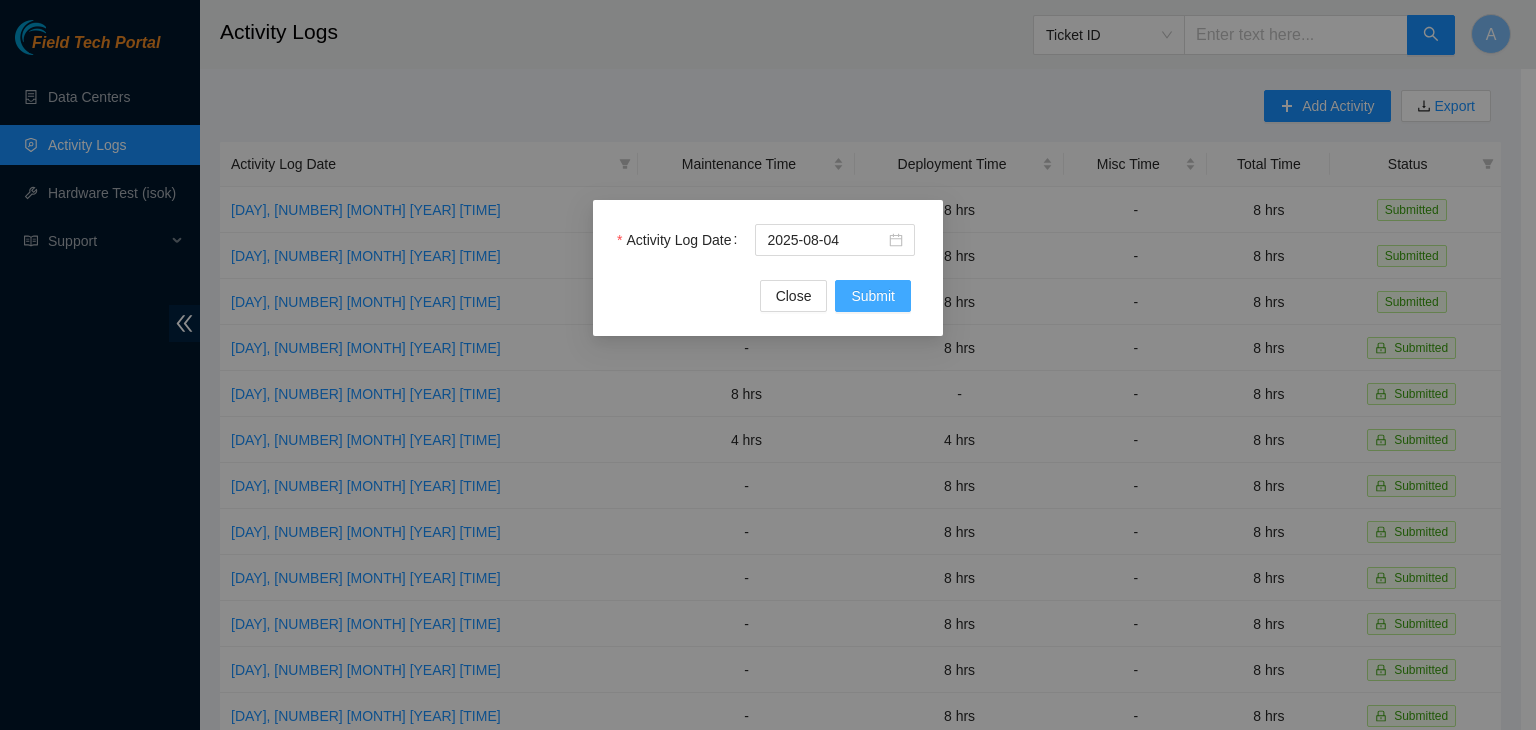 click on "Submit" at bounding box center (873, 296) 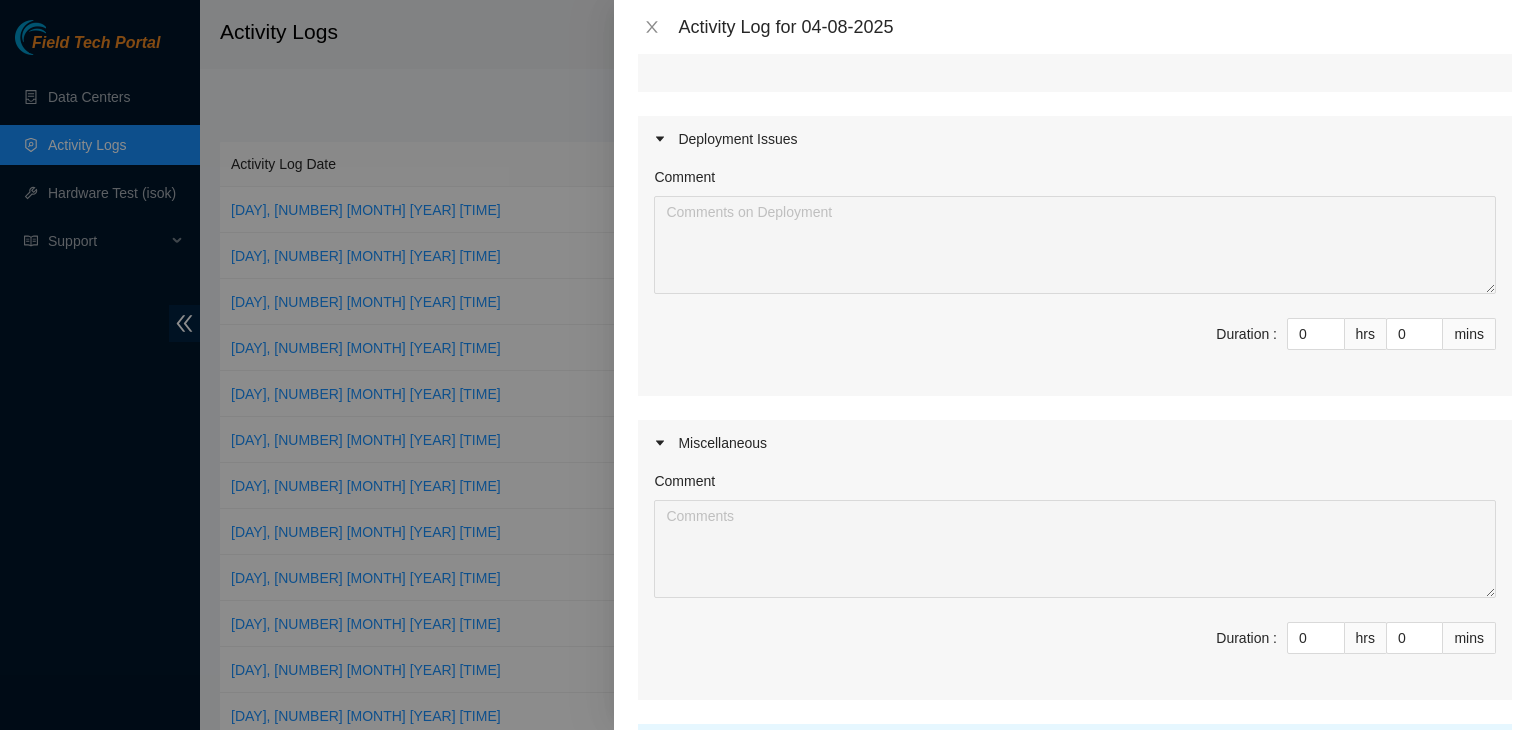 scroll, scrollTop: 450, scrollLeft: 0, axis: vertical 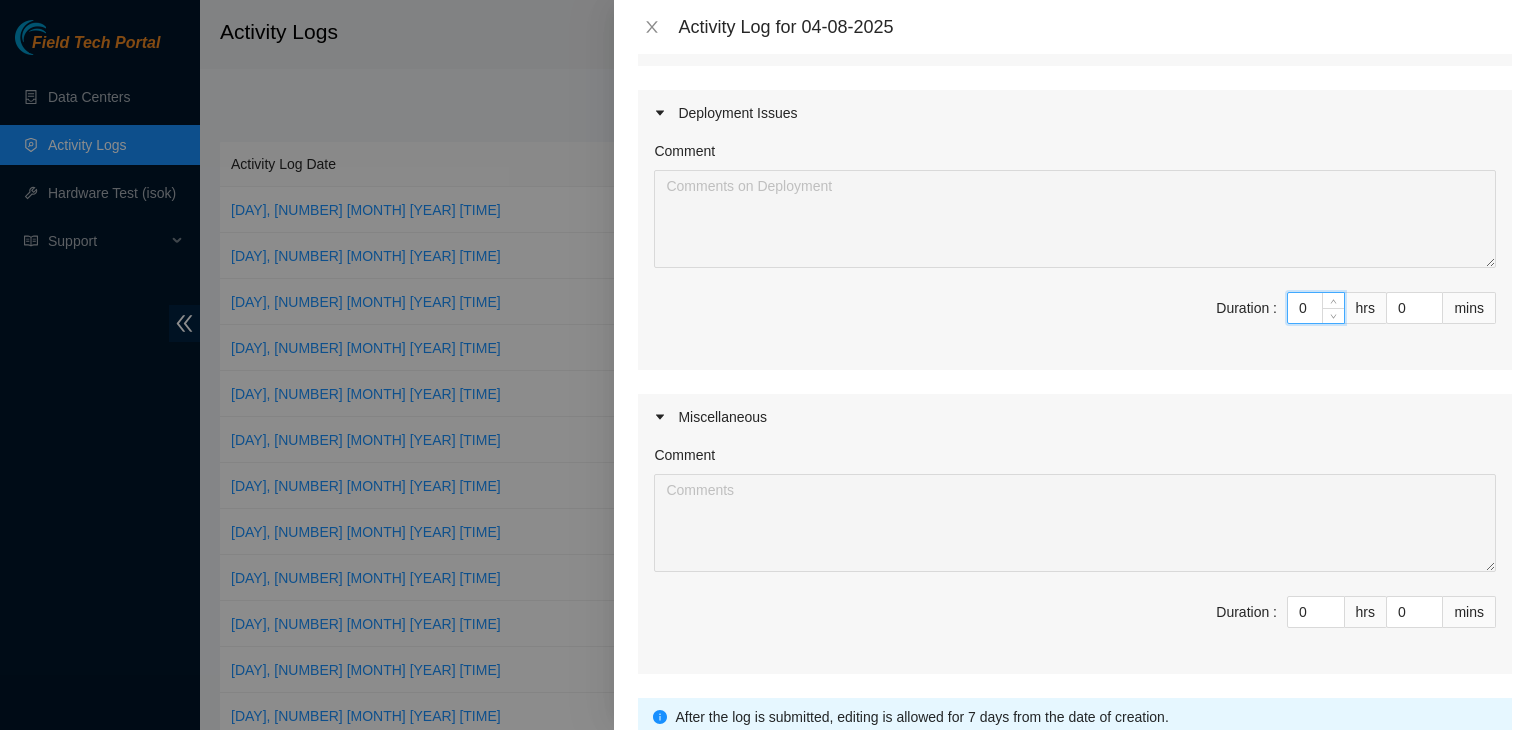 click on "0" at bounding box center [1316, 308] 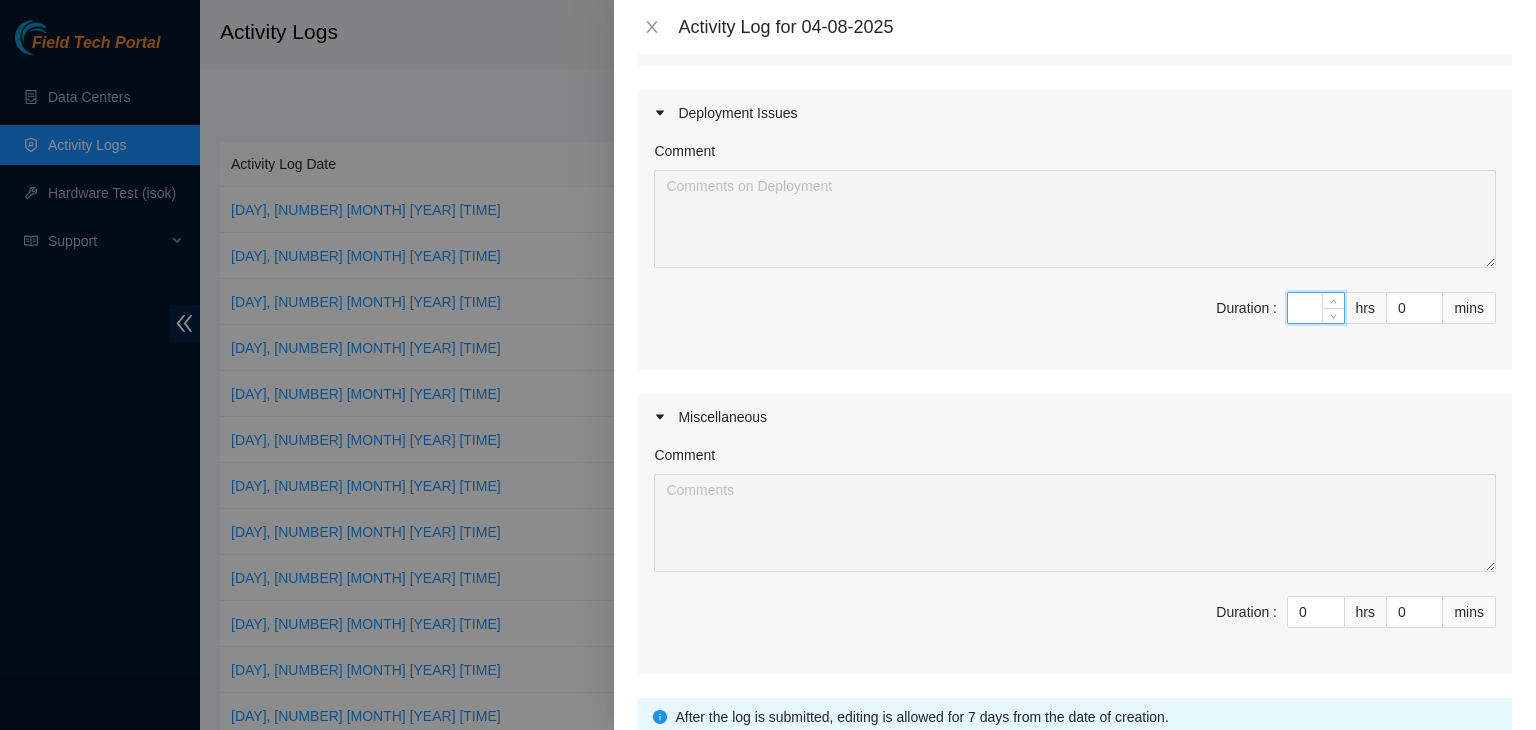 type on "8" 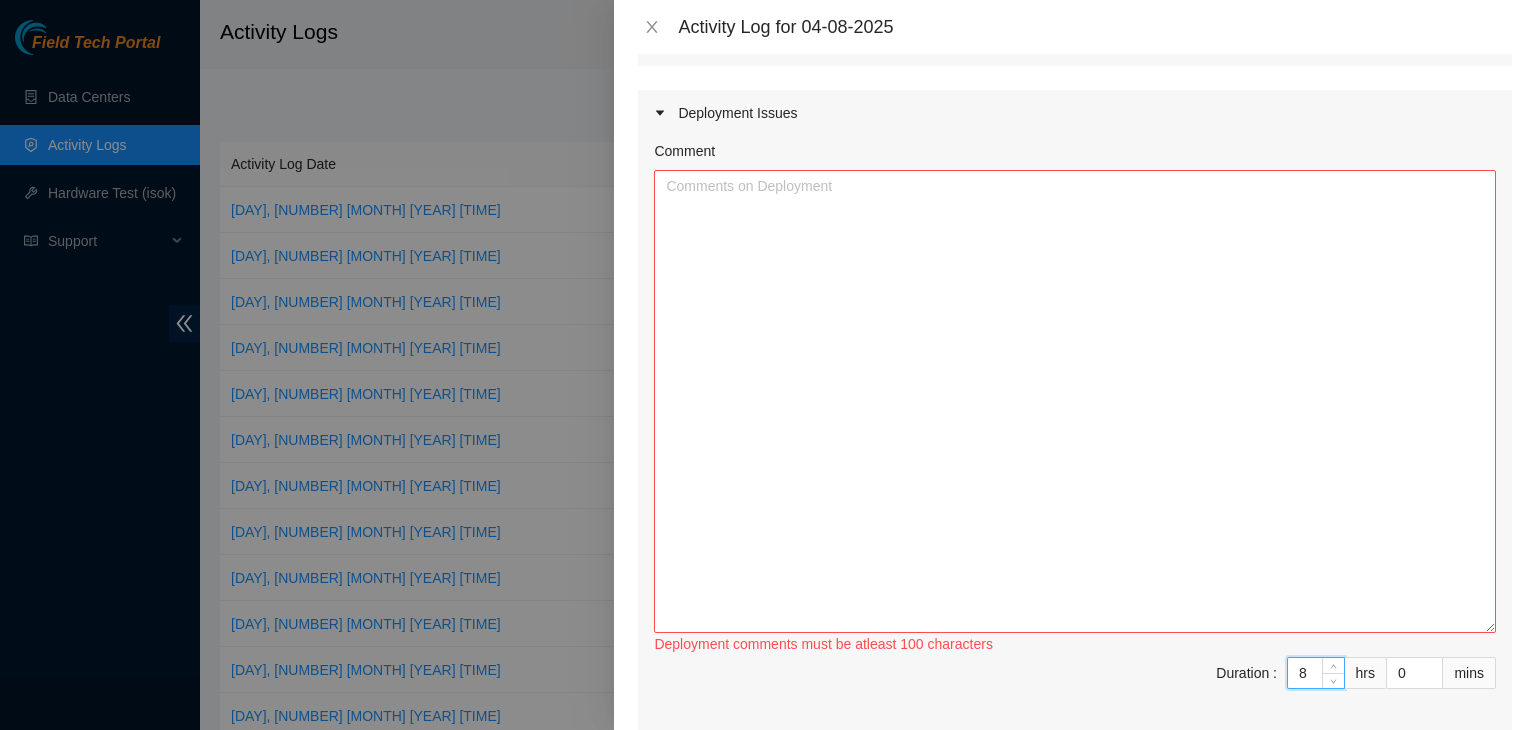 drag, startPoint x: 1472, startPoint y: 259, endPoint x: 1435, endPoint y: 633, distance: 375.82574 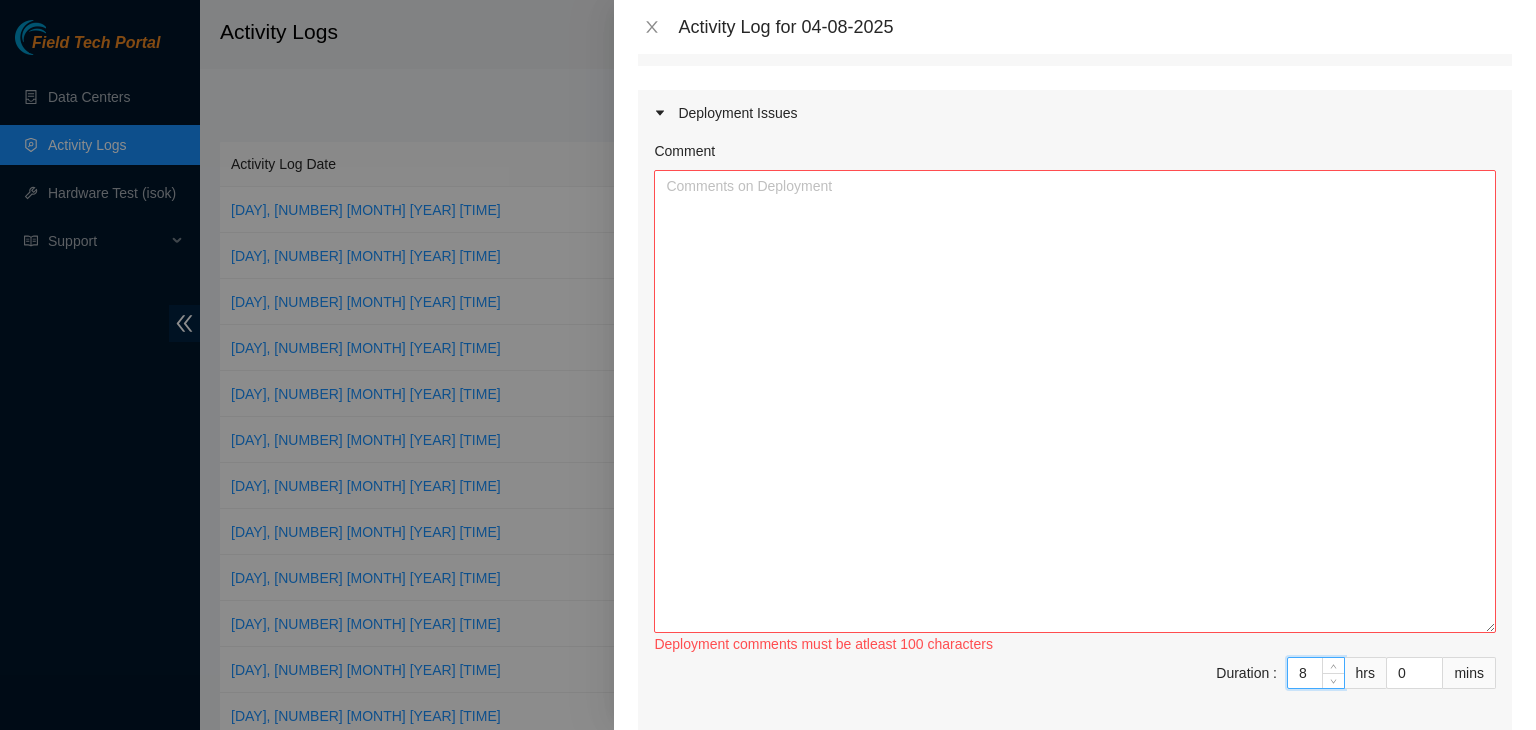 click on "Comment" at bounding box center (1075, 401) 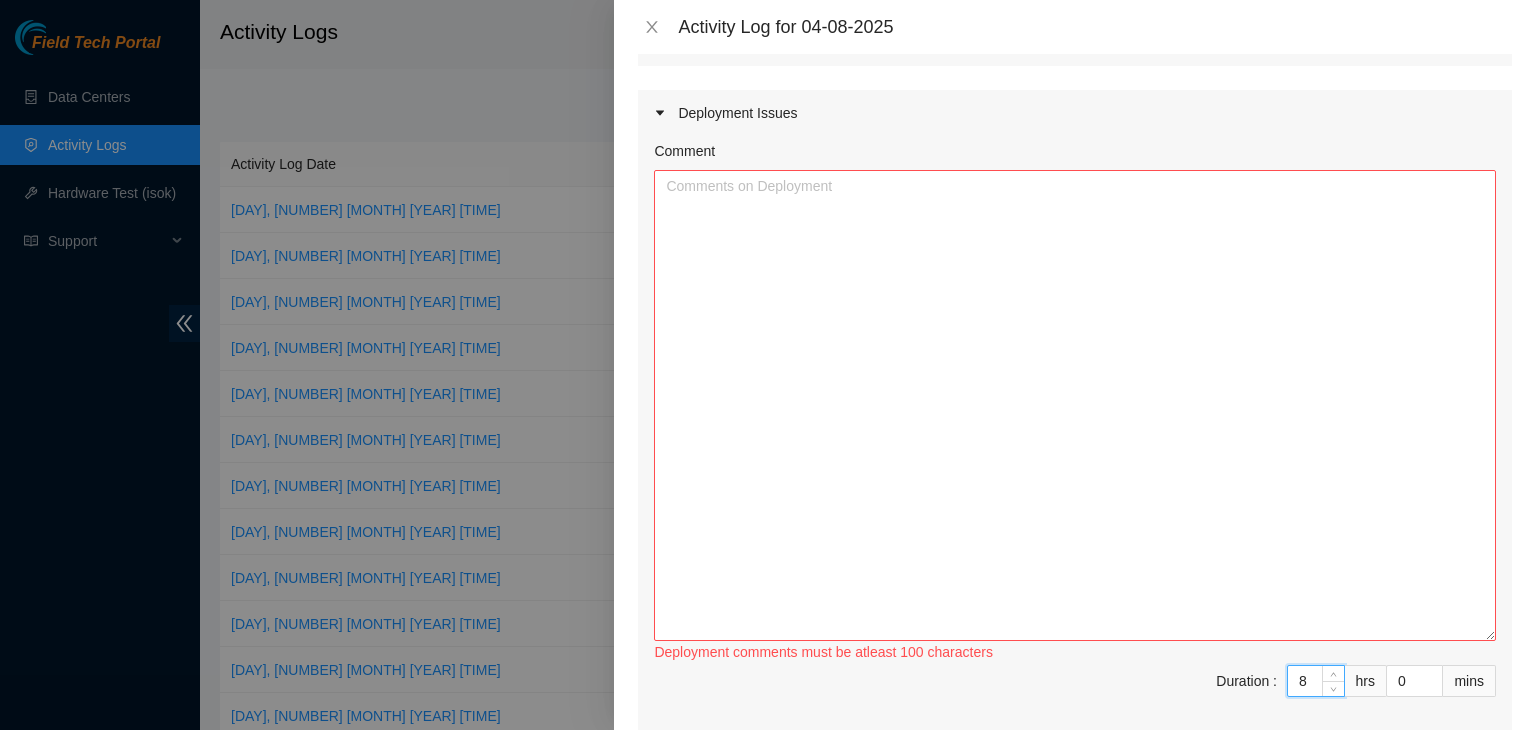type on "8" 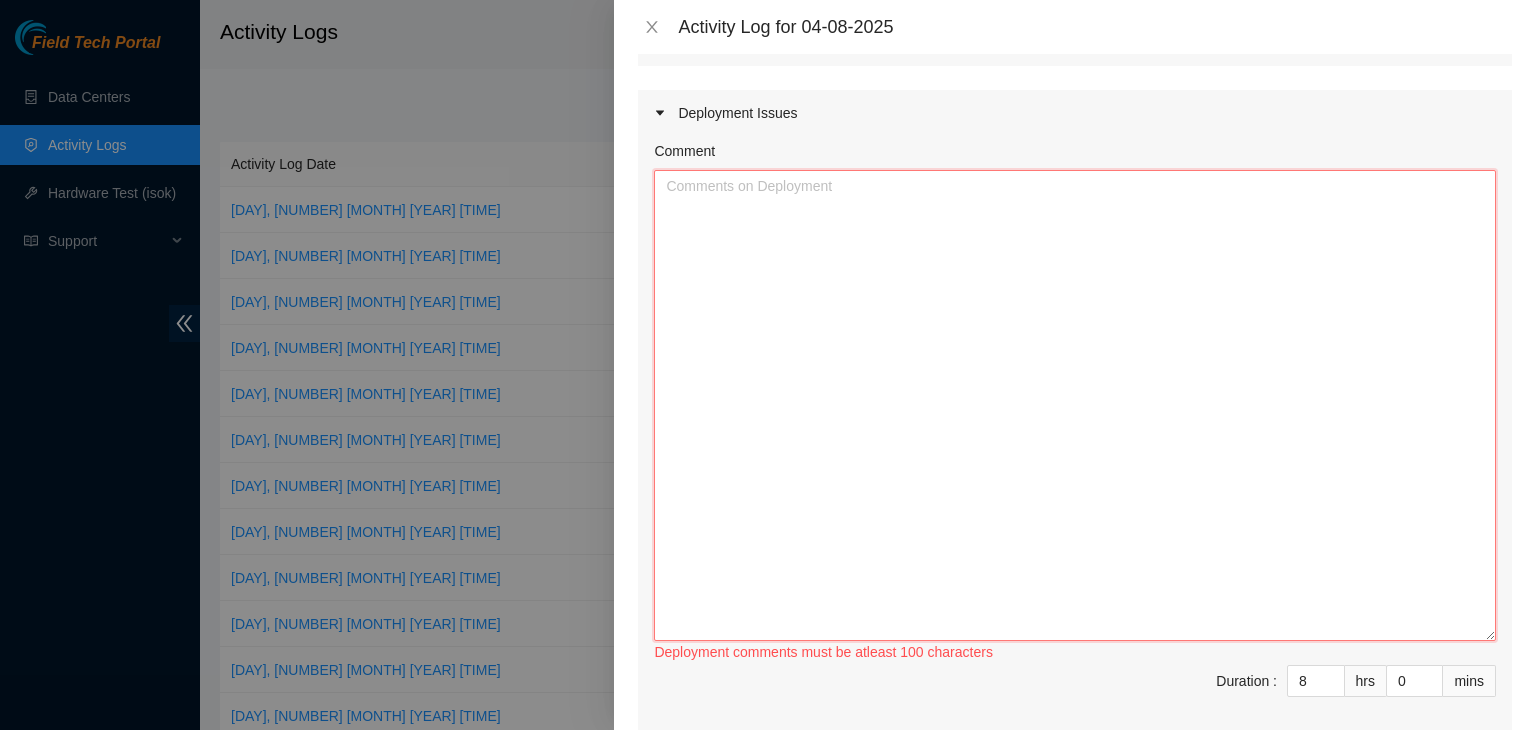 click on "Comment" at bounding box center (1075, 405) 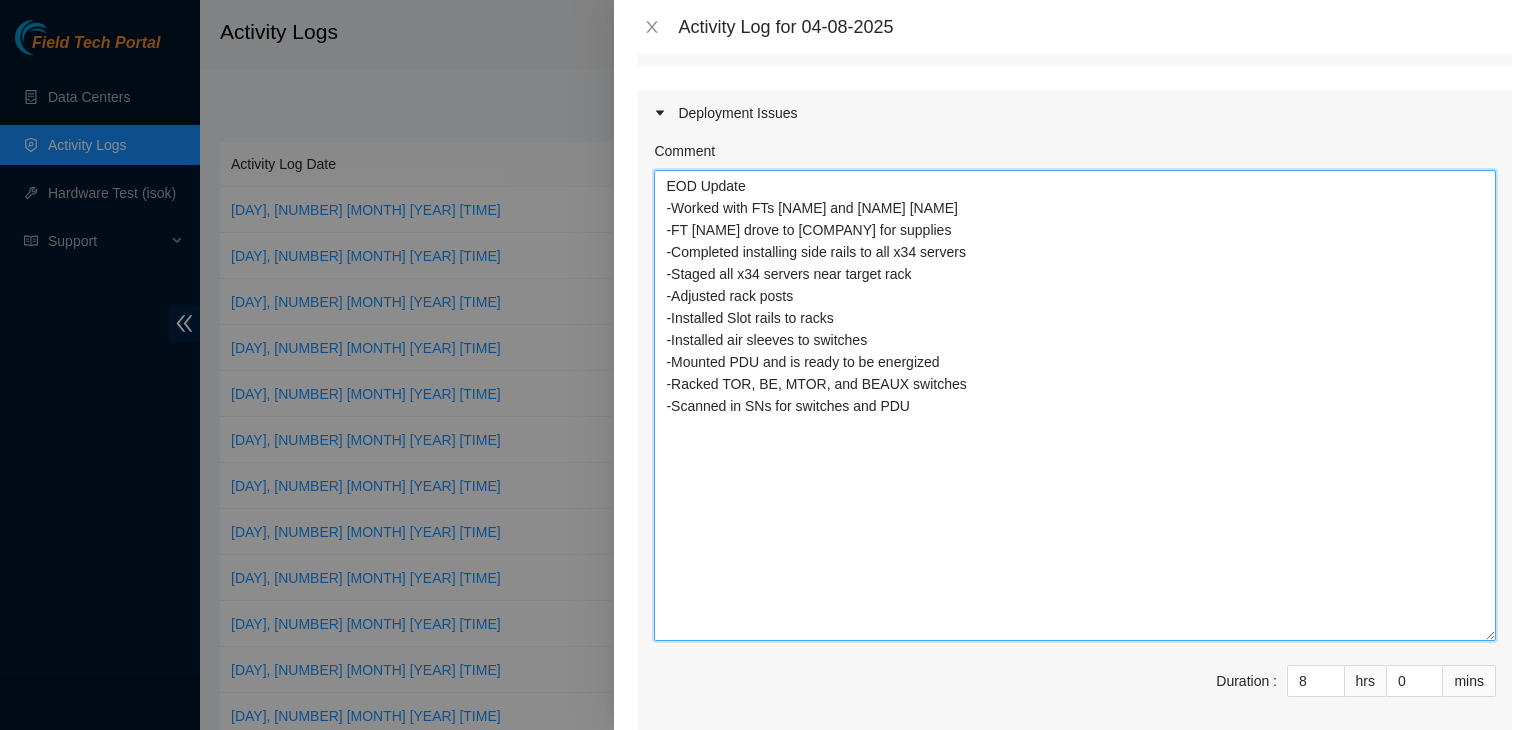 click on "EOD Update
-Worked with FTs Phil and David V
-FT Phil drove to Databank for supplies
-Completed installing side rails to all x34 servers
-Staged all x34 servers near target rack
-Adjusted rack posts
-Installed Slot rails to racks
-Installed air sleeves to switches
-Mounted PDU and is ready to be energized
-Racked TOR, BE, MTOR, and BEAUX switches
-Scanned in SNs for switches and PDU" at bounding box center (1075, 405) 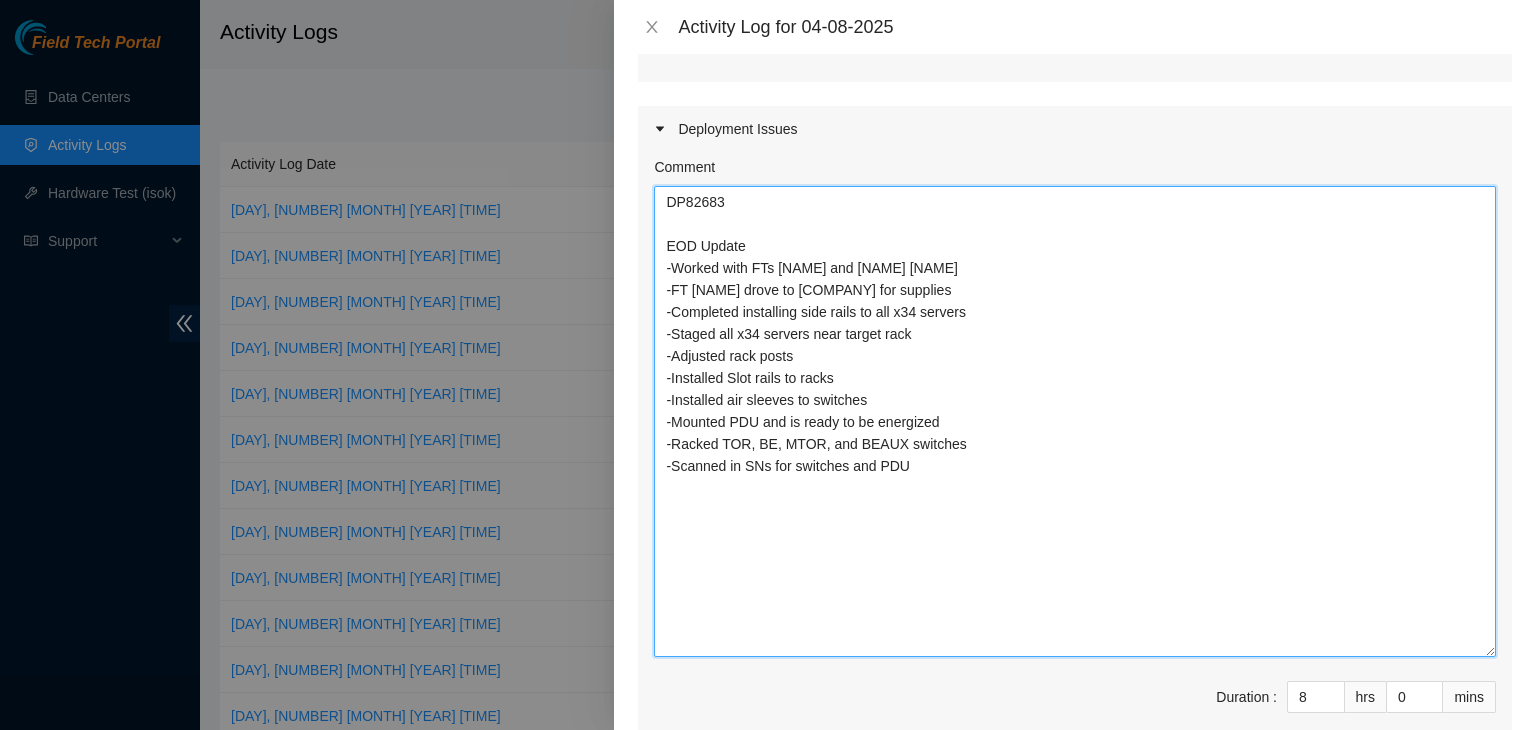 scroll, scrollTop: 982, scrollLeft: 0, axis: vertical 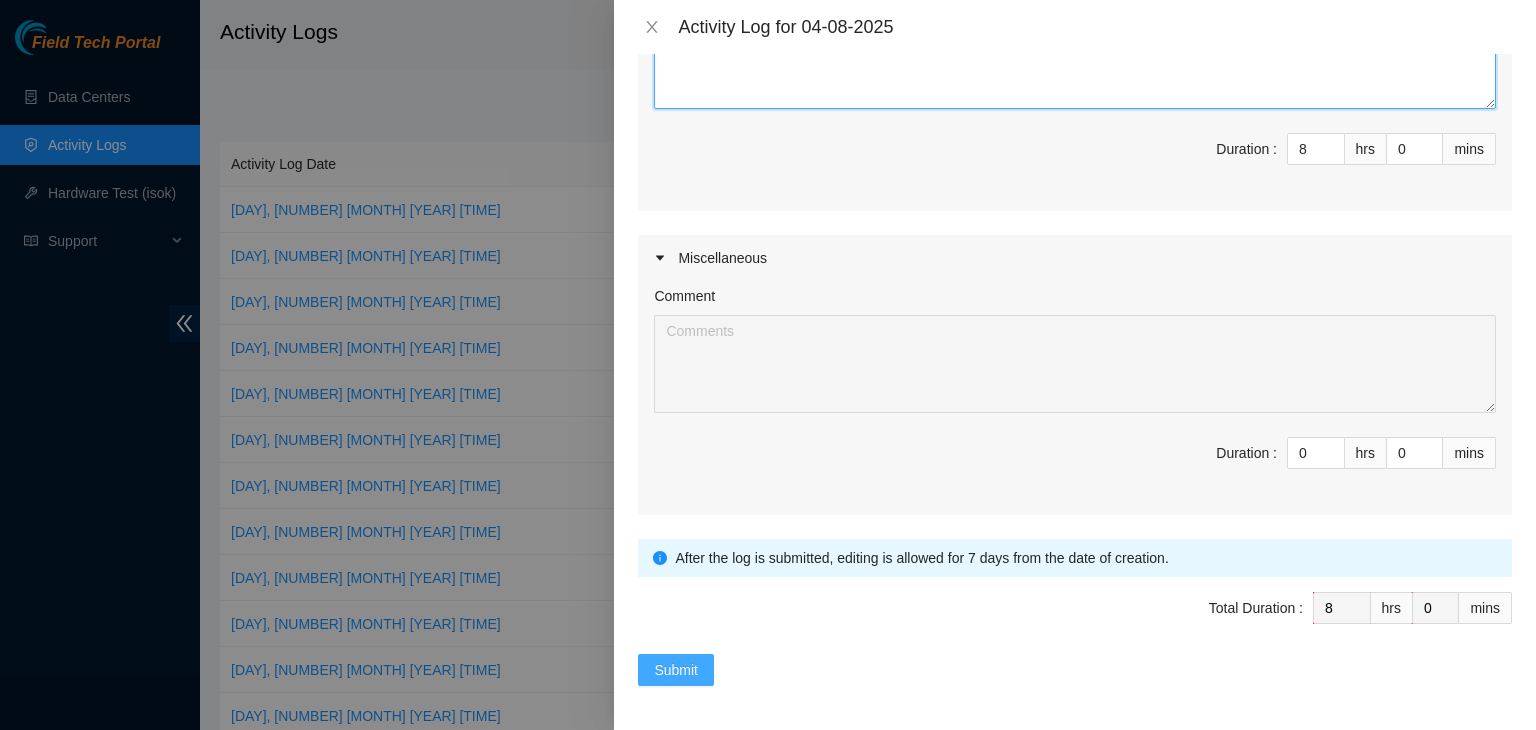type on "DP82683
EOD Update
-Worked with FTs Phil and David V
-FT Phil drove to Databank for supplies
-Completed installing side rails to all x34 servers
-Staged all x34 servers near target rack
-Adjusted rack posts
-Installed Slot rails to racks
-Installed air sleeves to switches
-Mounted PDU and is ready to be energized
-Racked TOR, BE, MTOR, and BEAUX switches
-Scanned in SNs for switches and PDU" 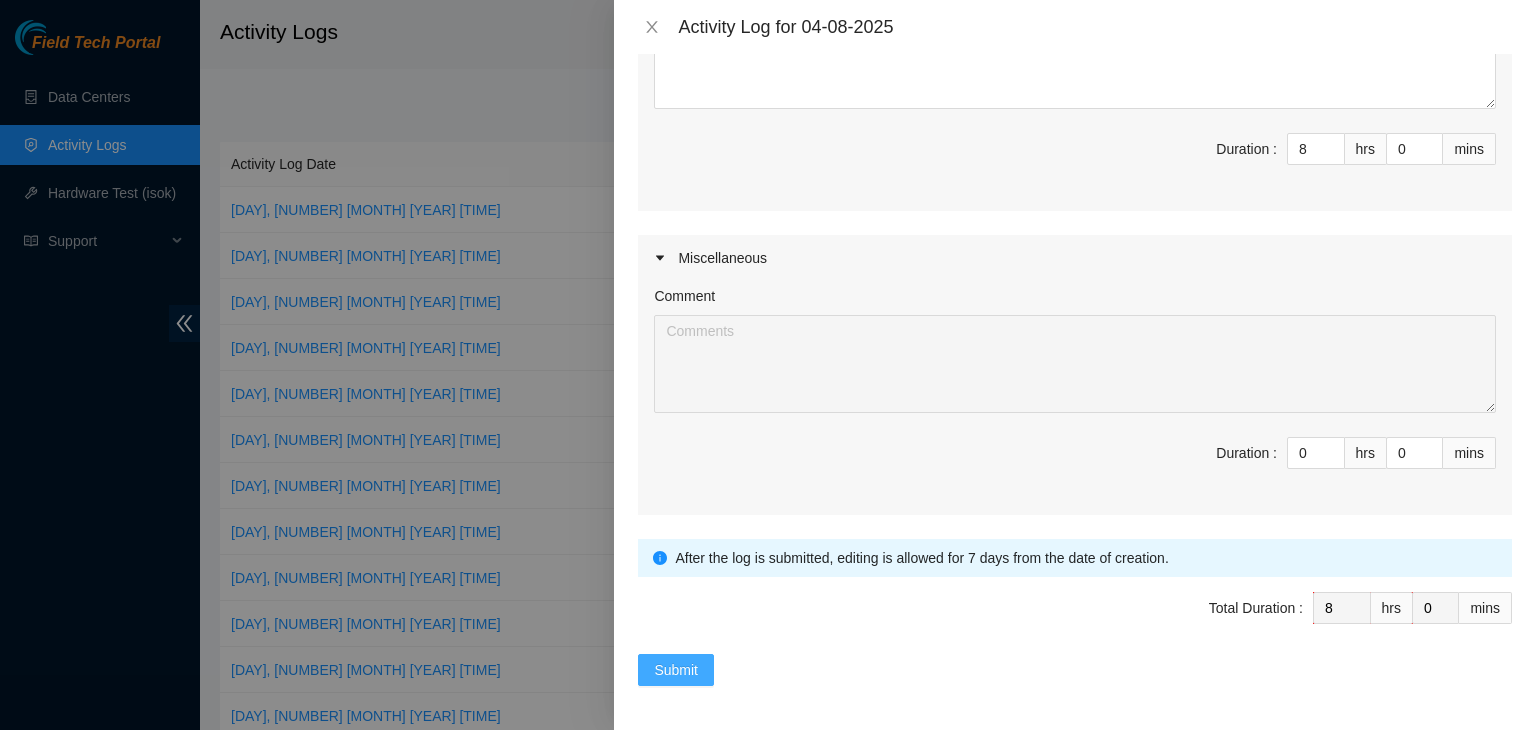 click on "Submit" at bounding box center (676, 670) 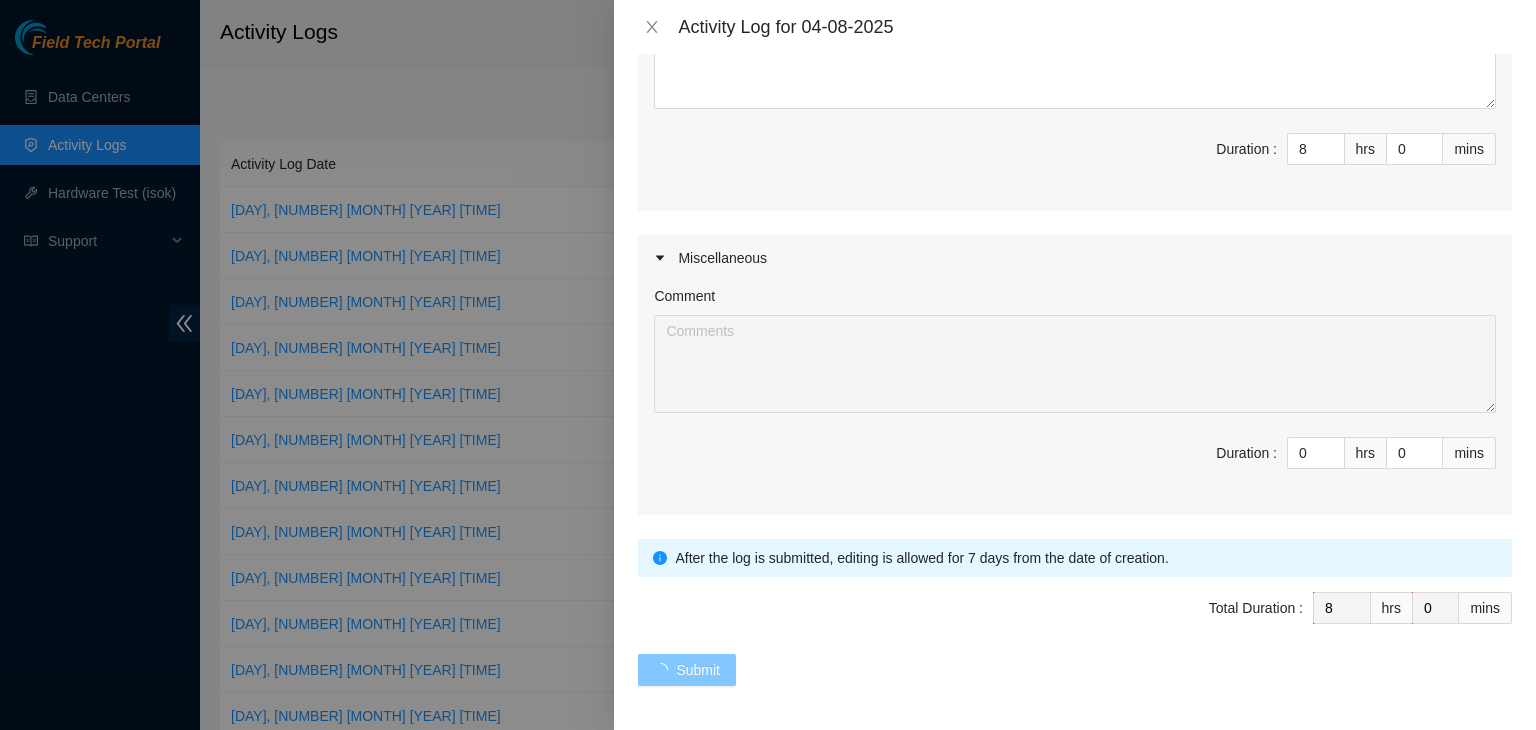 type 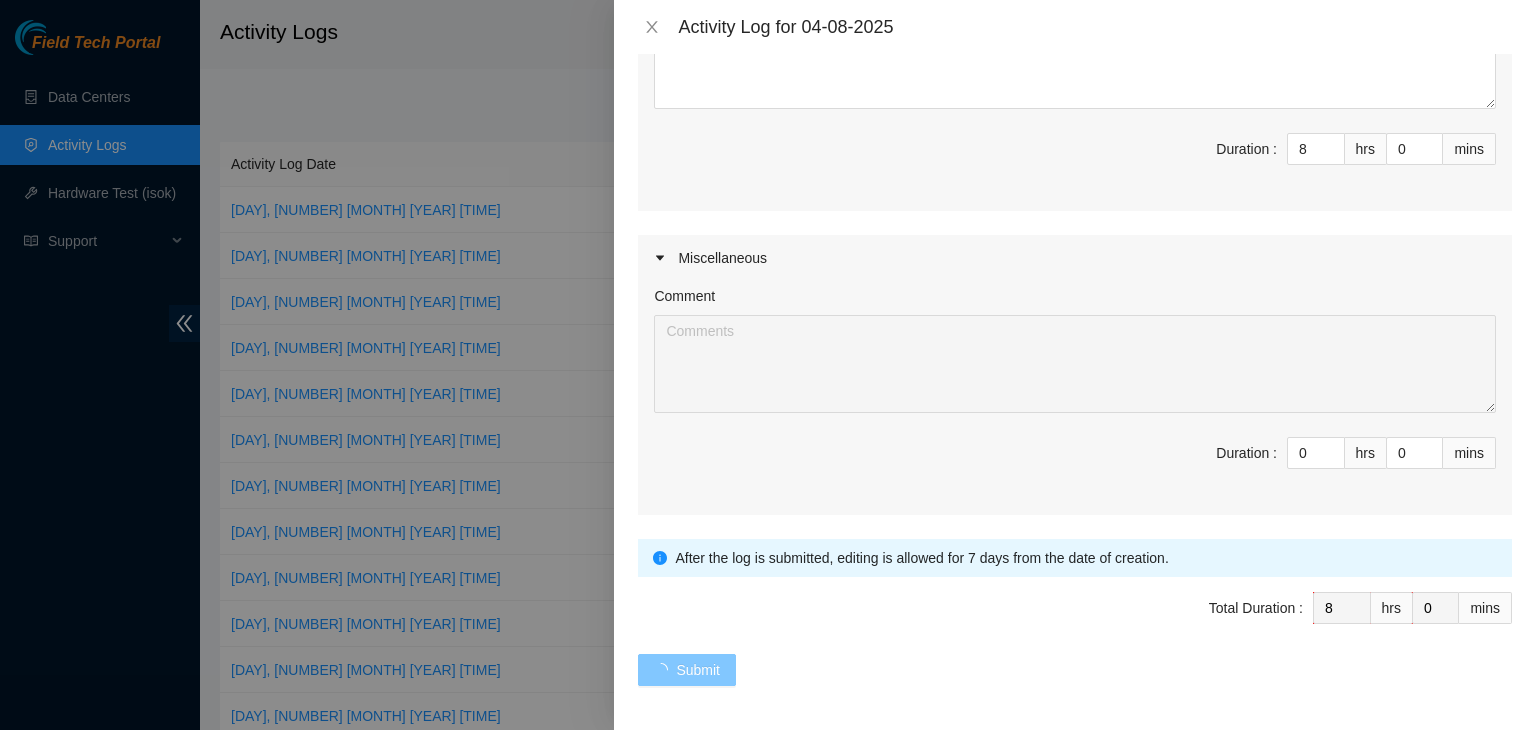 type on "0" 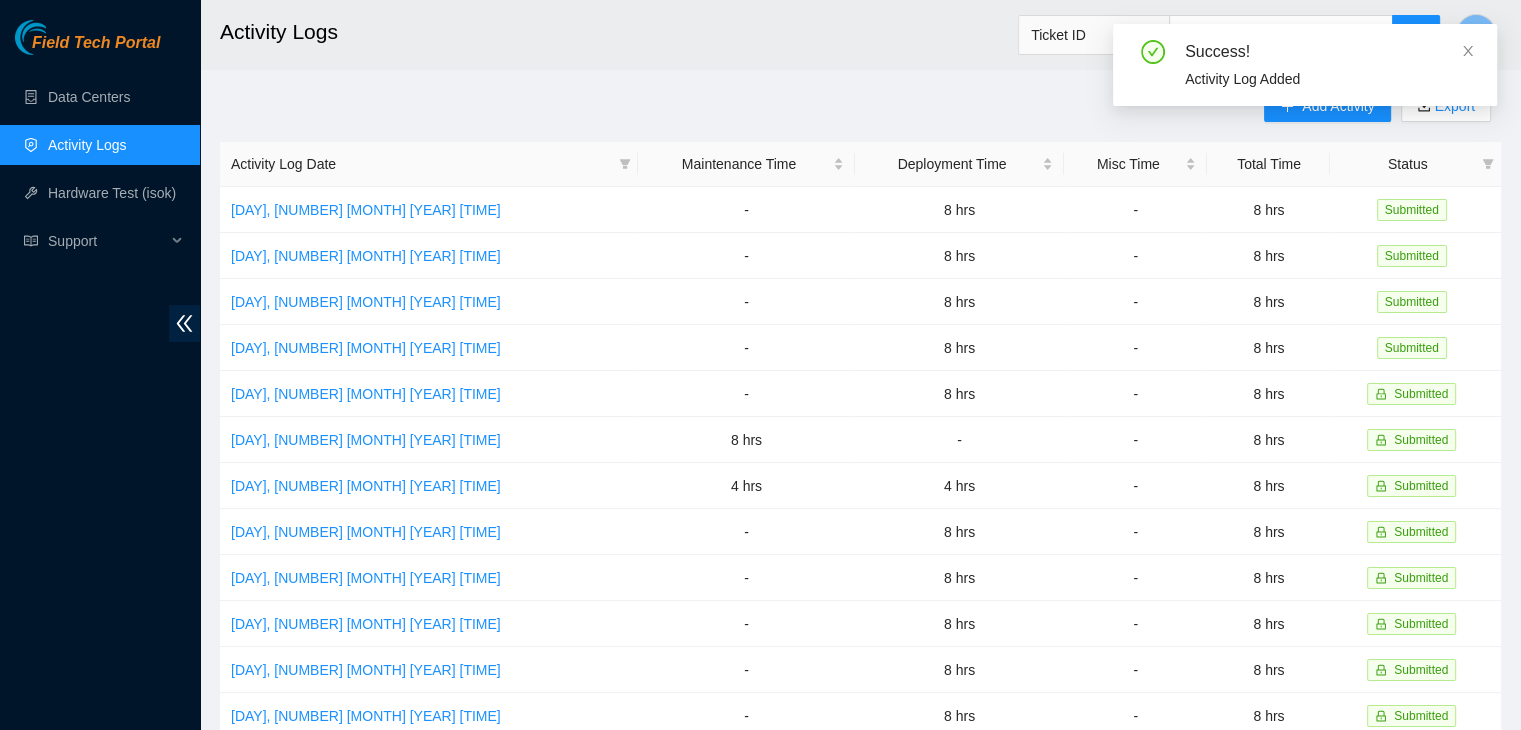click on "Success! Activity Log Added" at bounding box center (1305, 73) 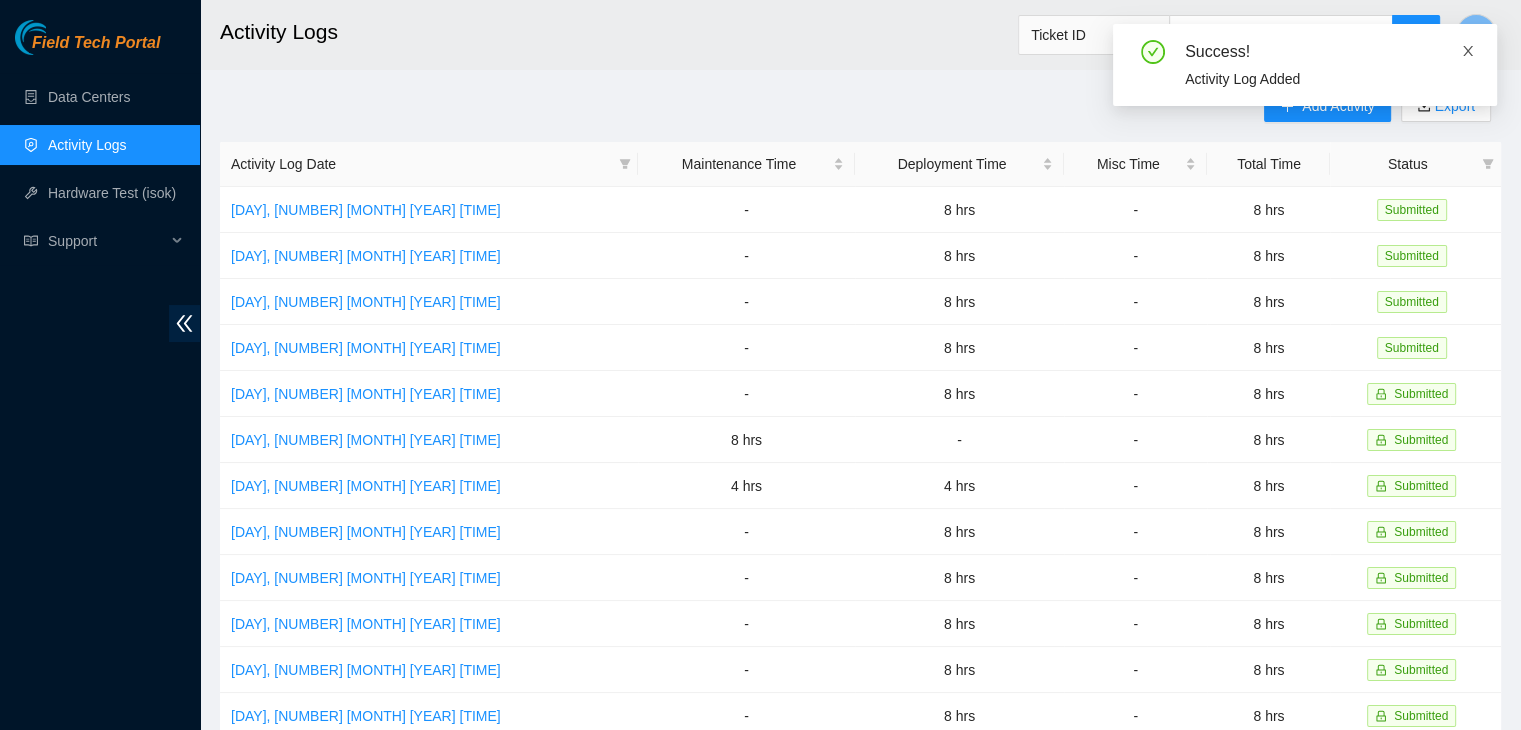 click 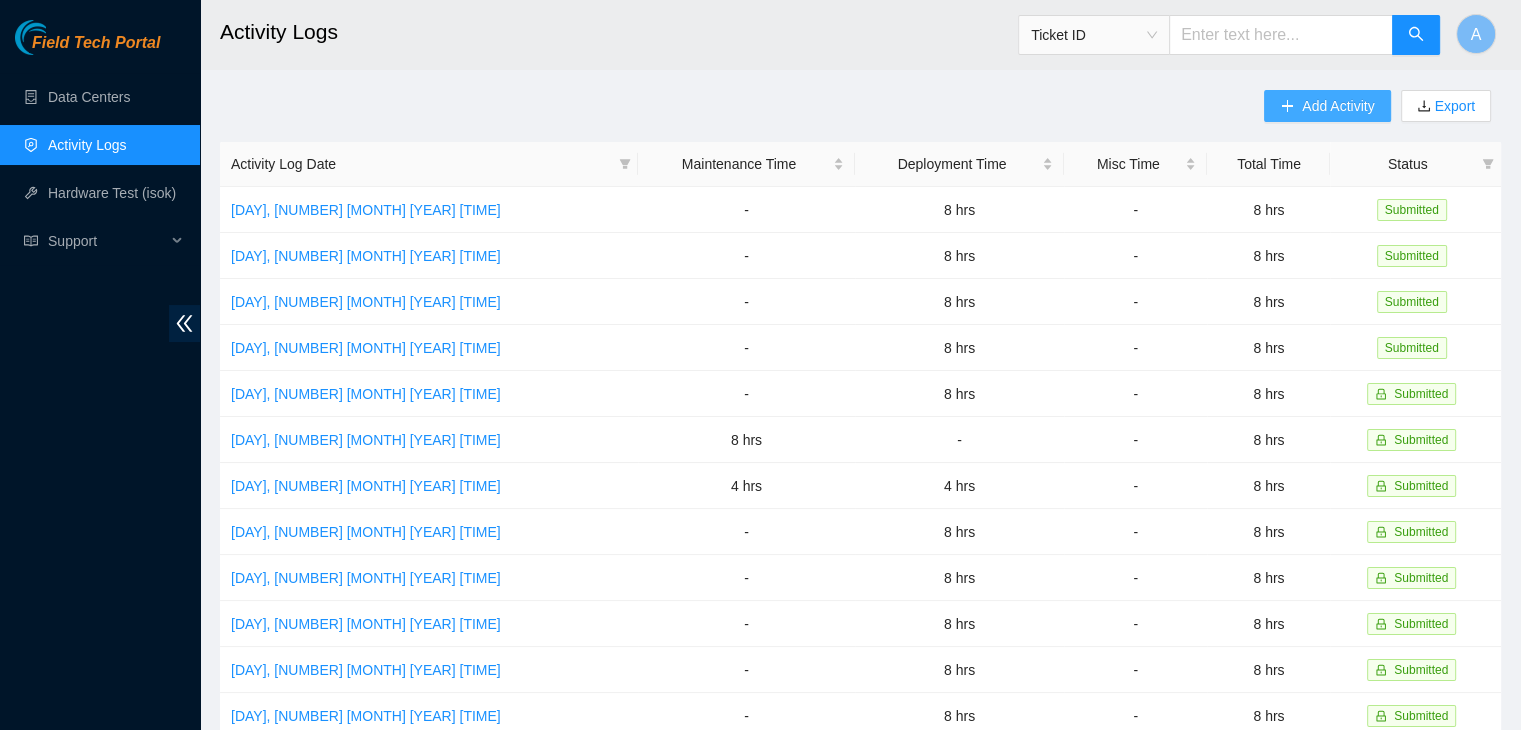 click on "Add Activity" at bounding box center (1338, 106) 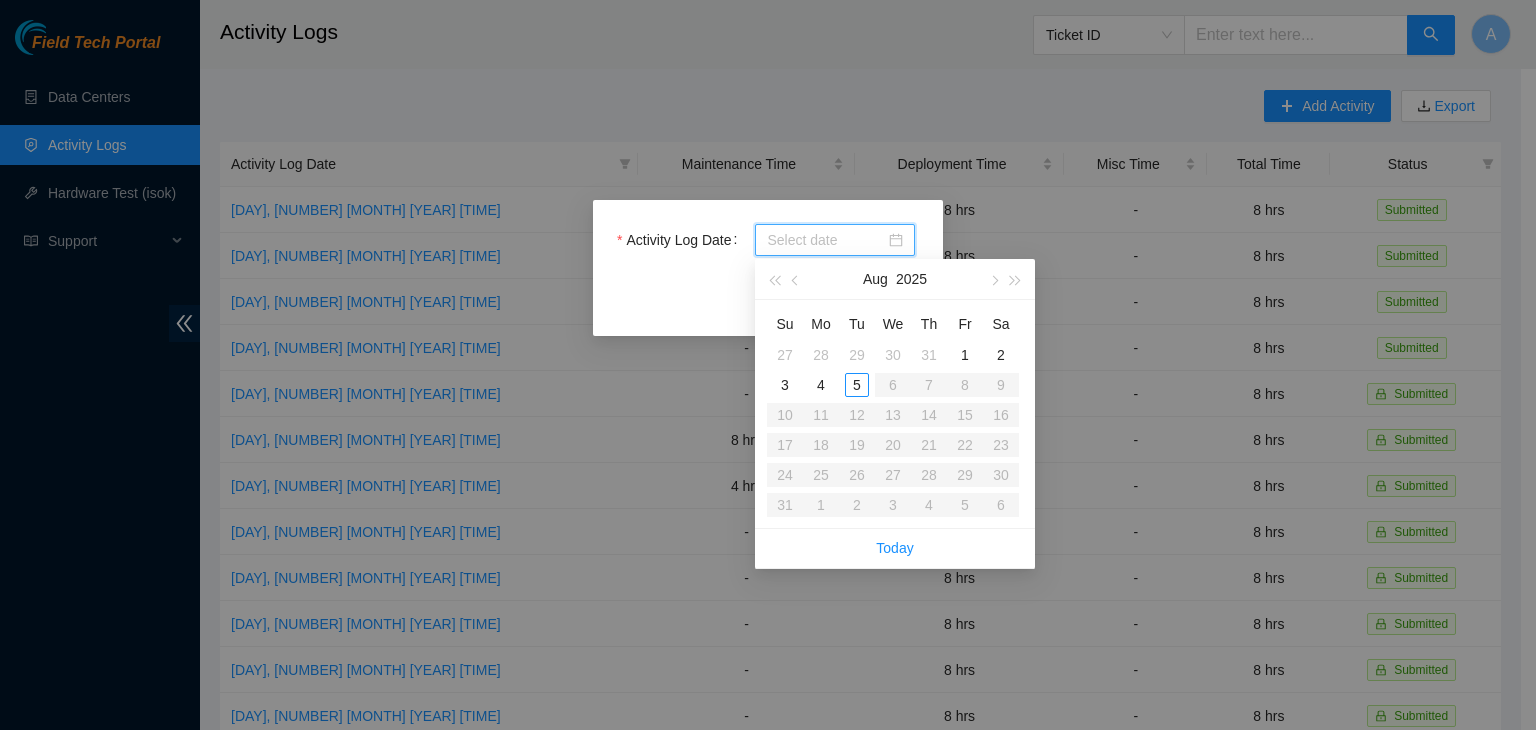 click on "Activity Log Date" at bounding box center (826, 240) 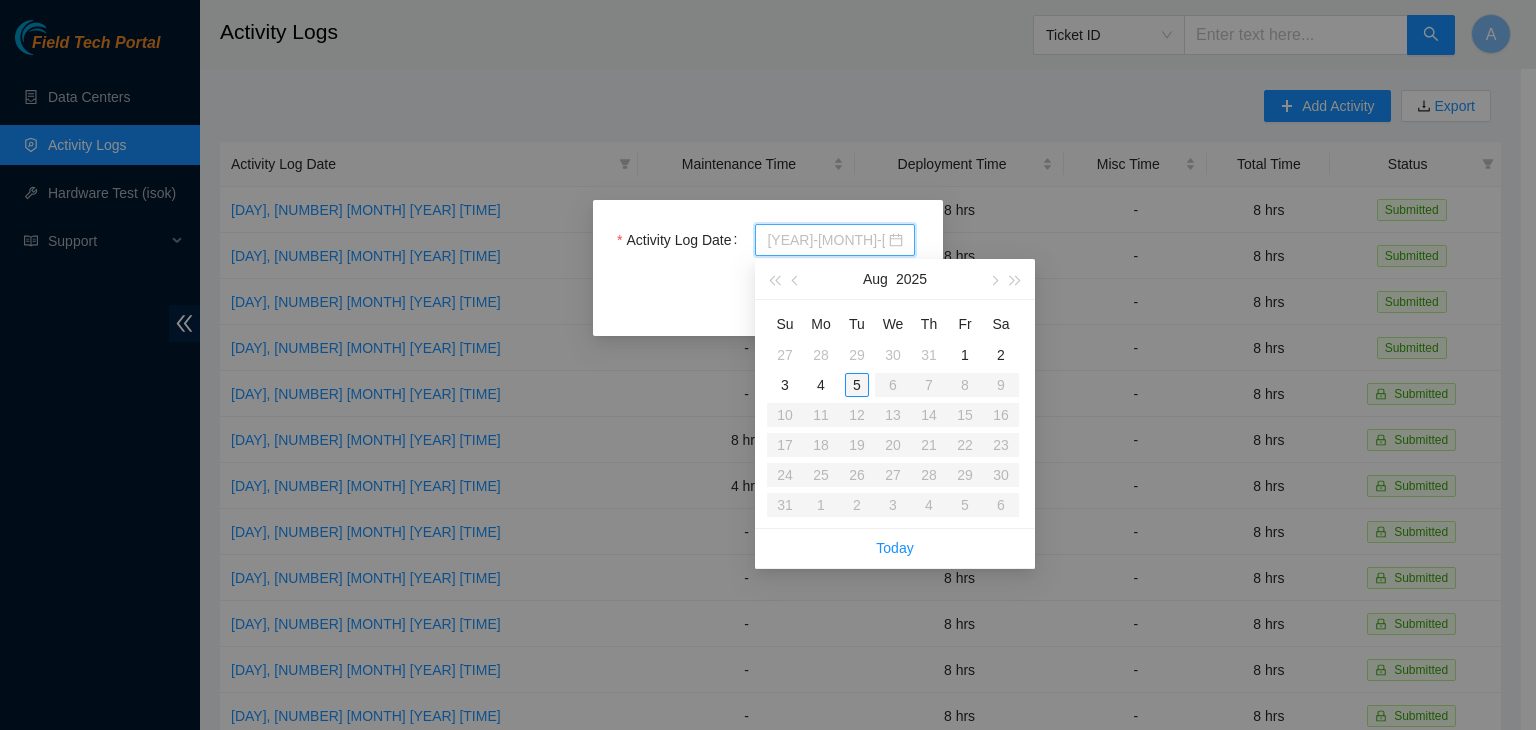 type on "2025-08-05" 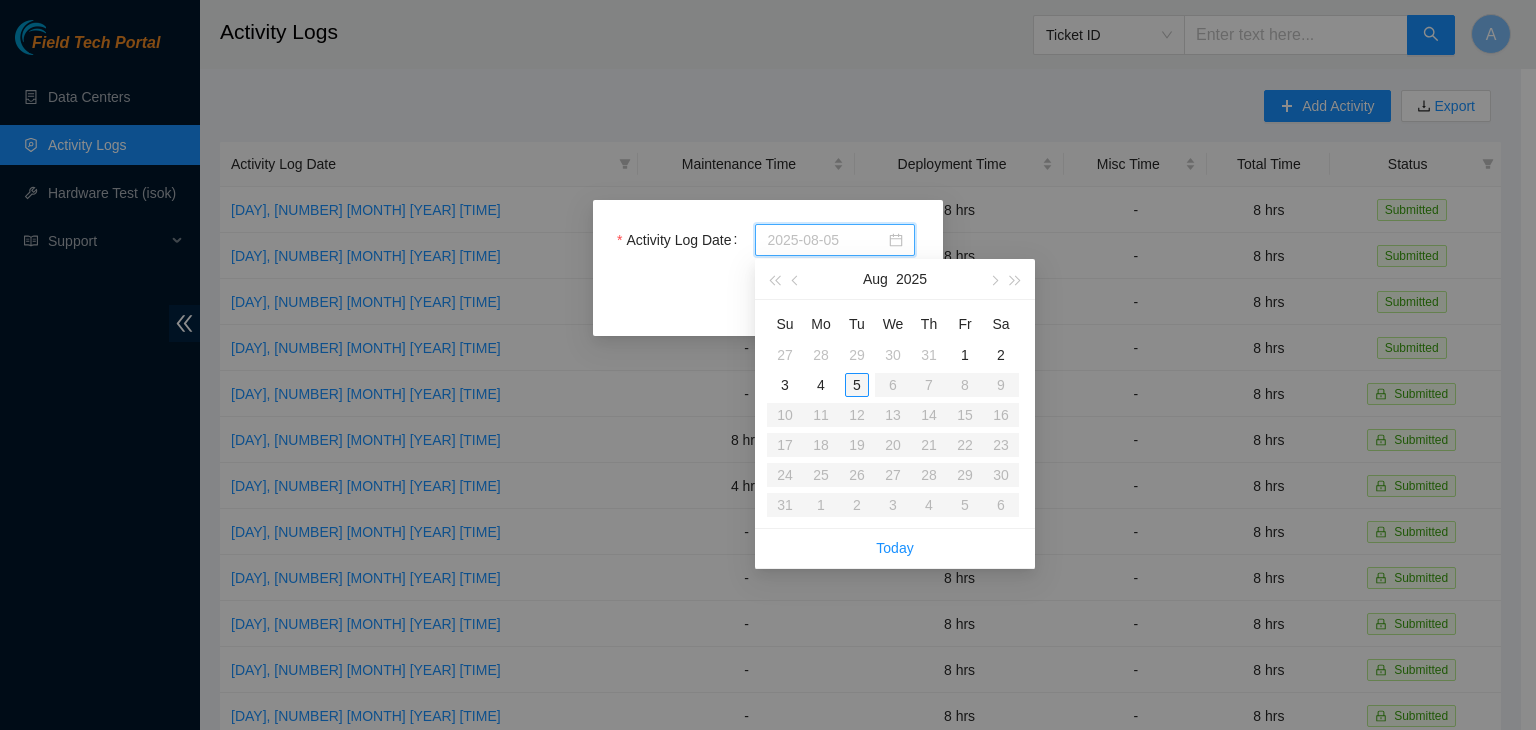 click on "5" at bounding box center (857, 385) 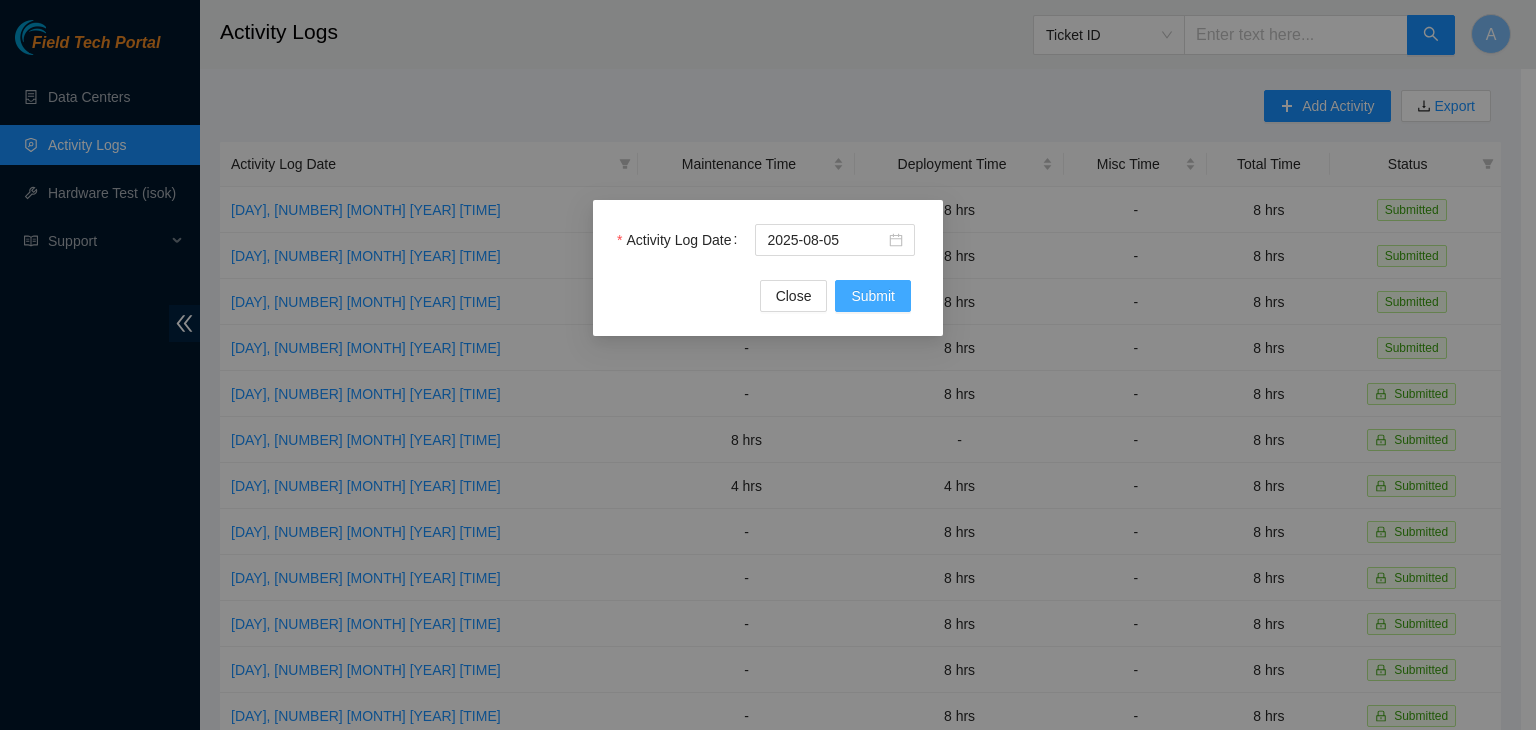 click on "Submit" at bounding box center (873, 296) 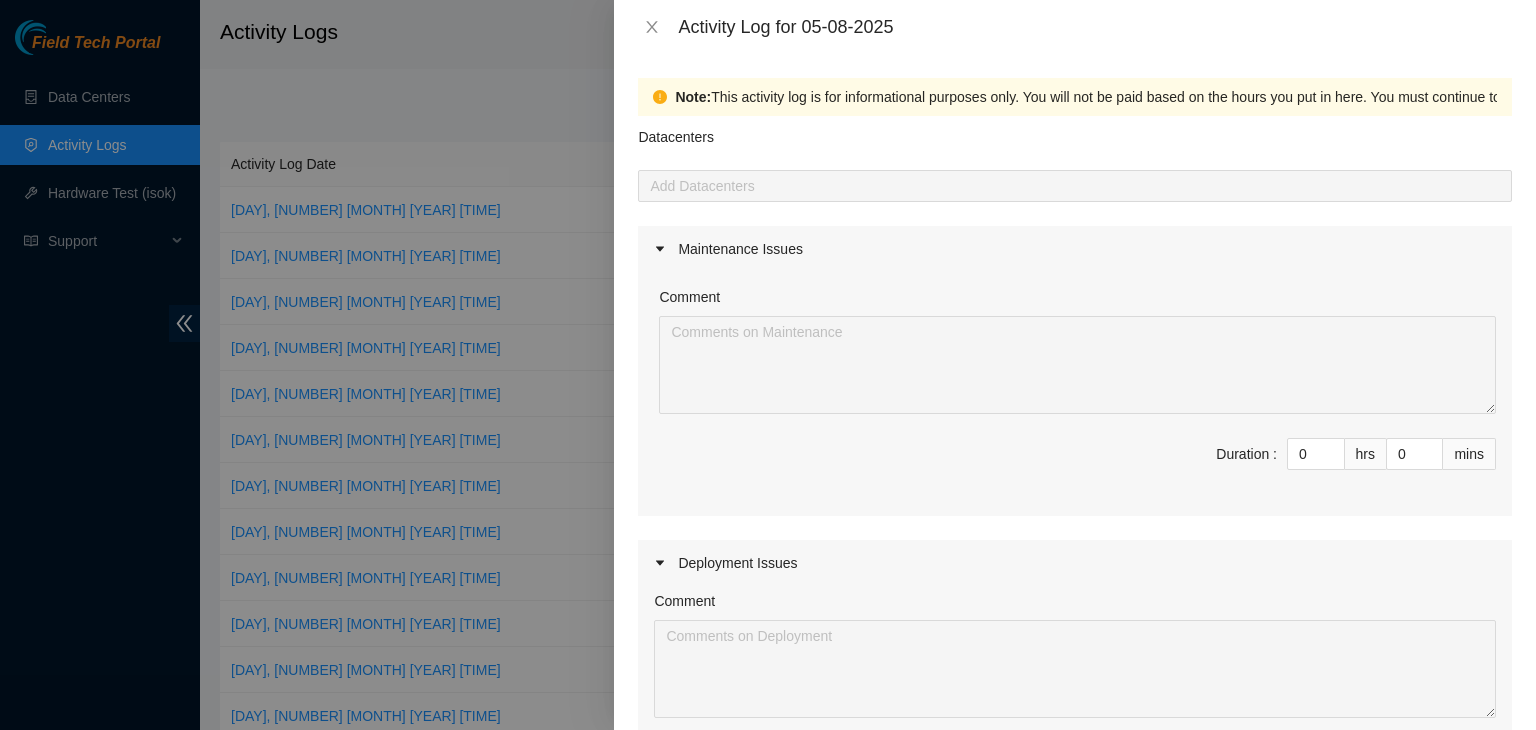 scroll, scrollTop: 472, scrollLeft: 0, axis: vertical 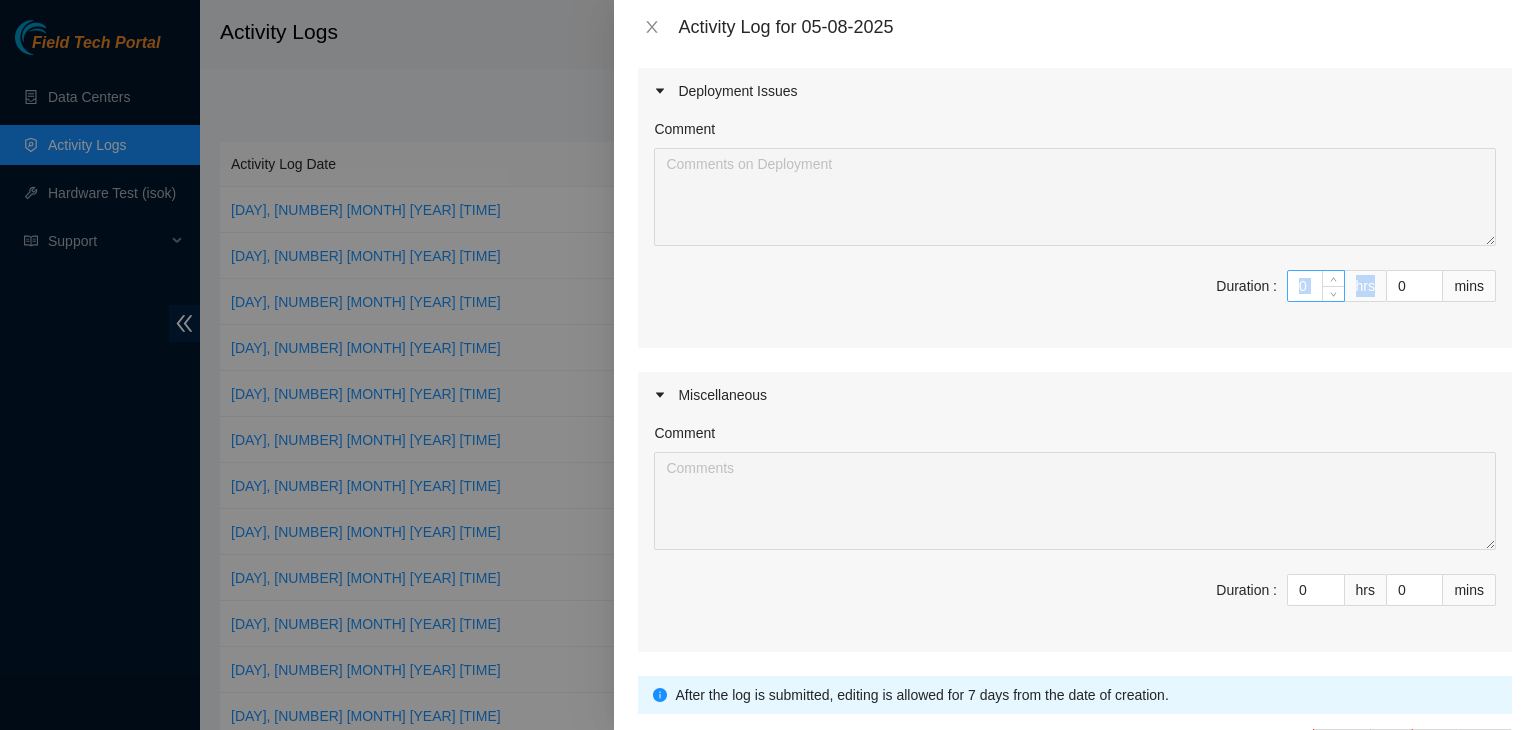 drag, startPoint x: 1297, startPoint y: 301, endPoint x: 1298, endPoint y: 283, distance: 18.027756 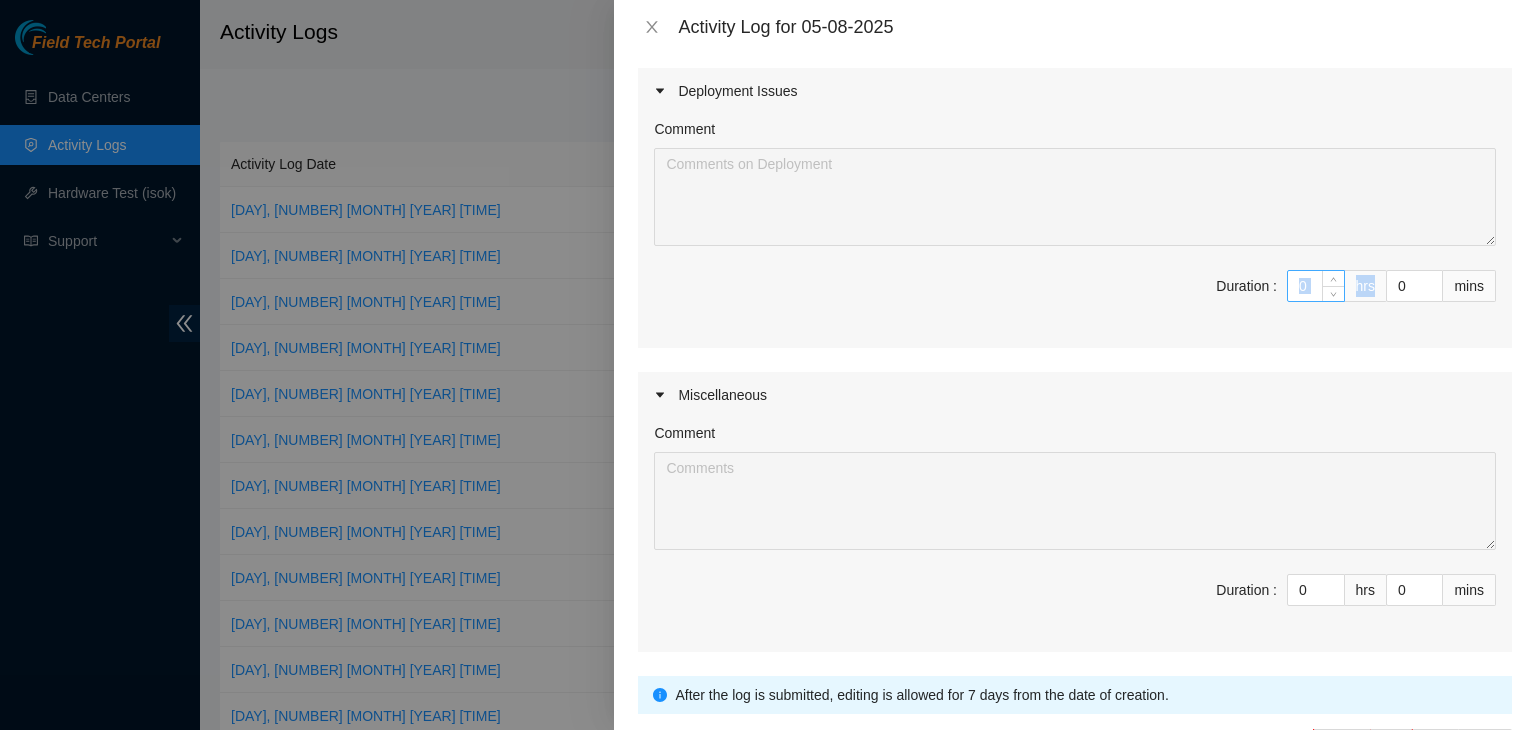 click on "Duration : 0 hrs 0 mins" at bounding box center [1075, 298] 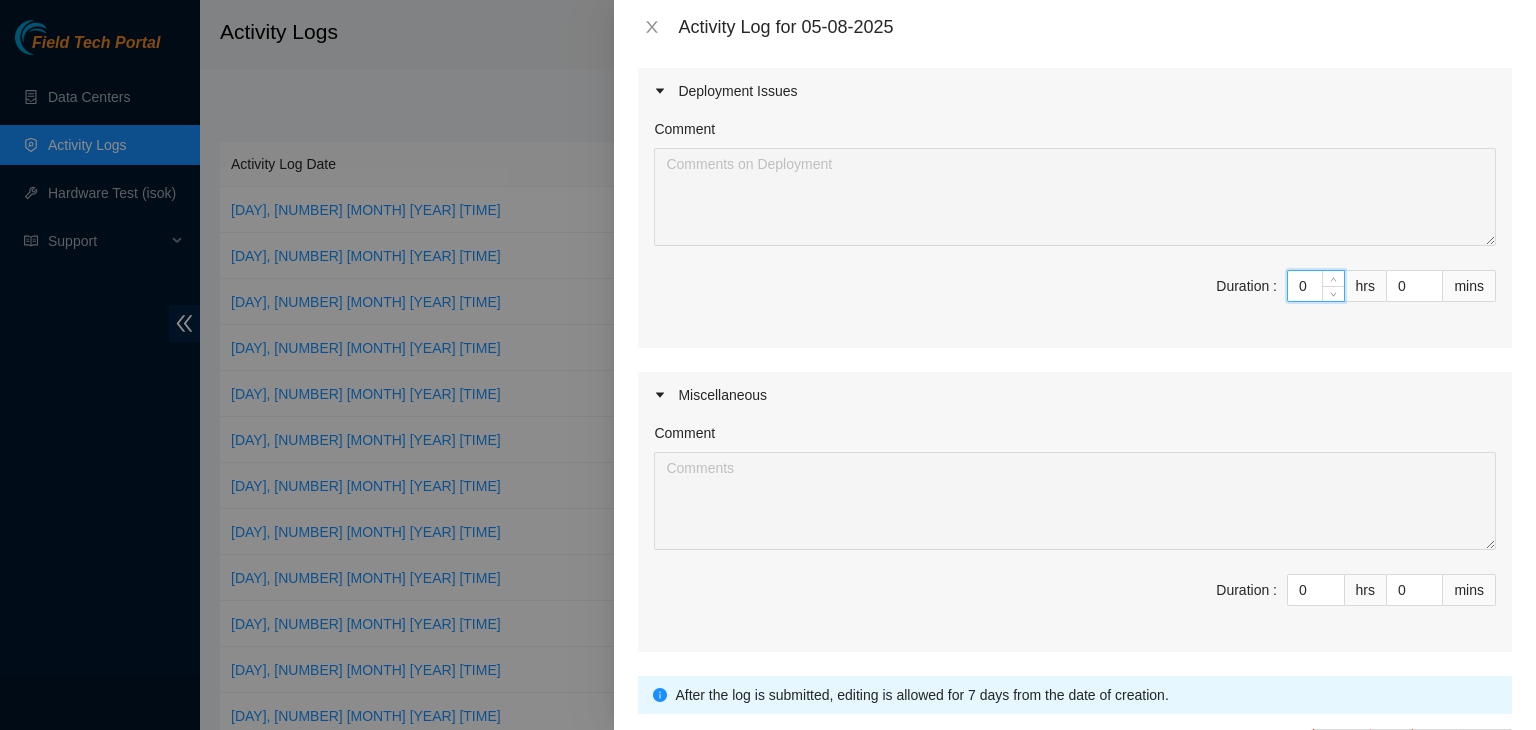 click on "0" at bounding box center [1316, 286] 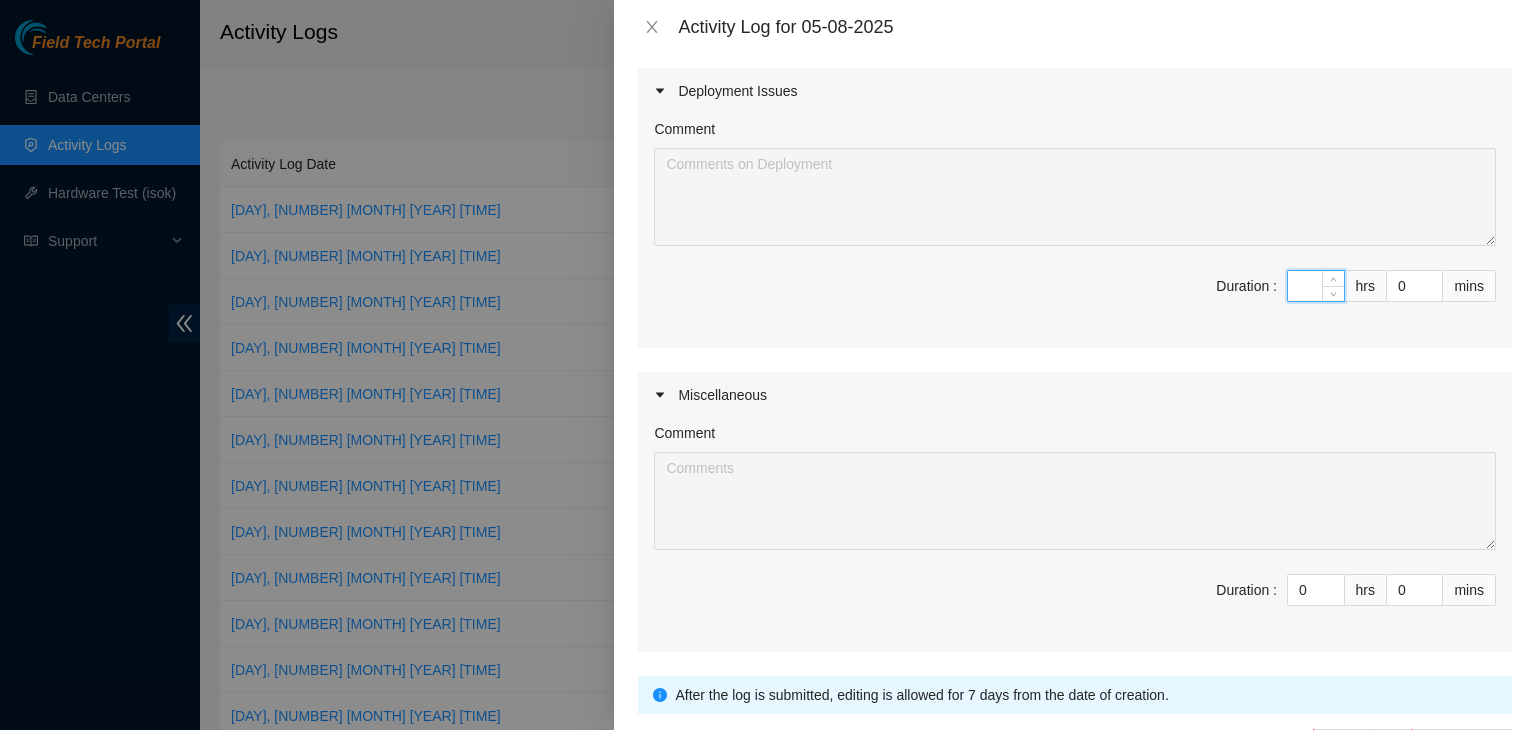 type on "8" 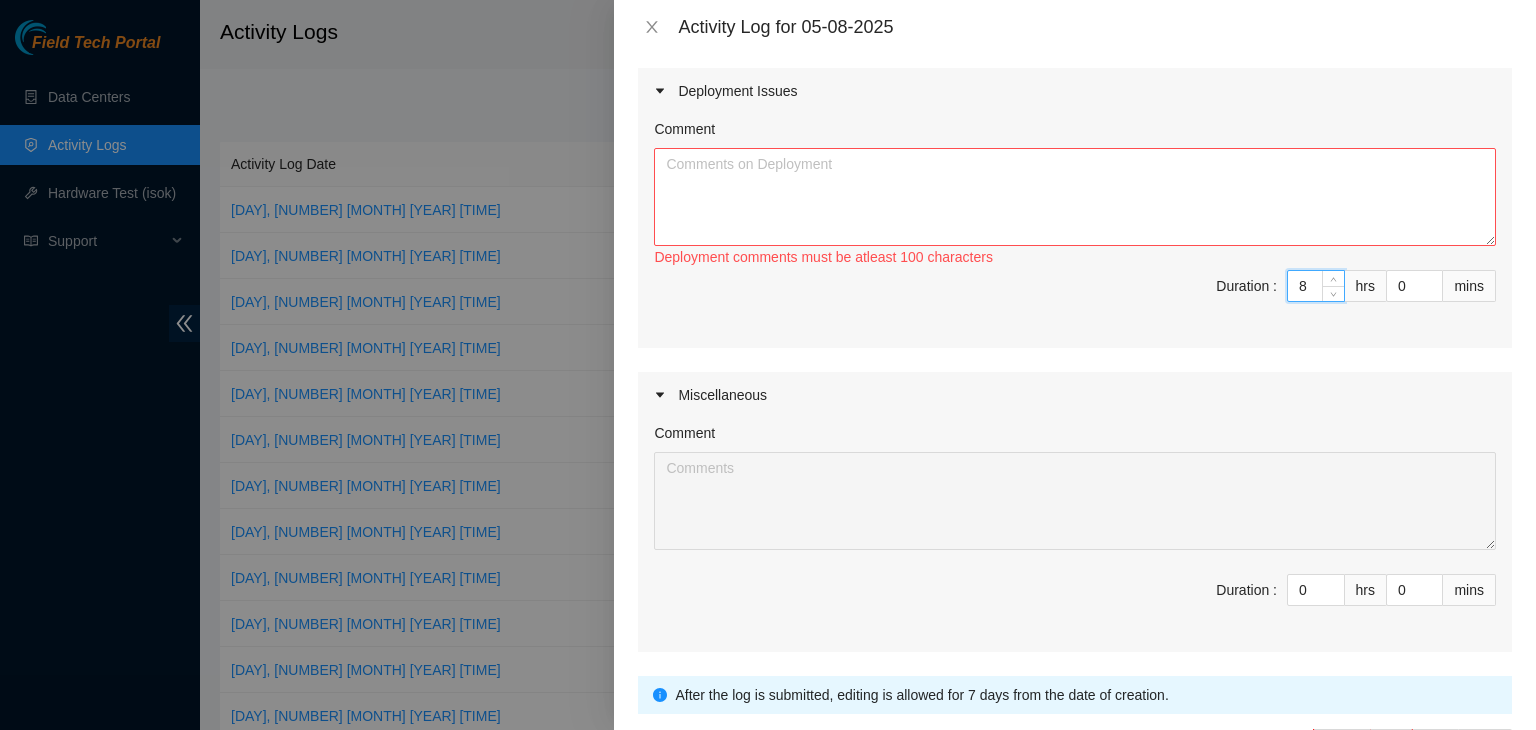 type on "8" 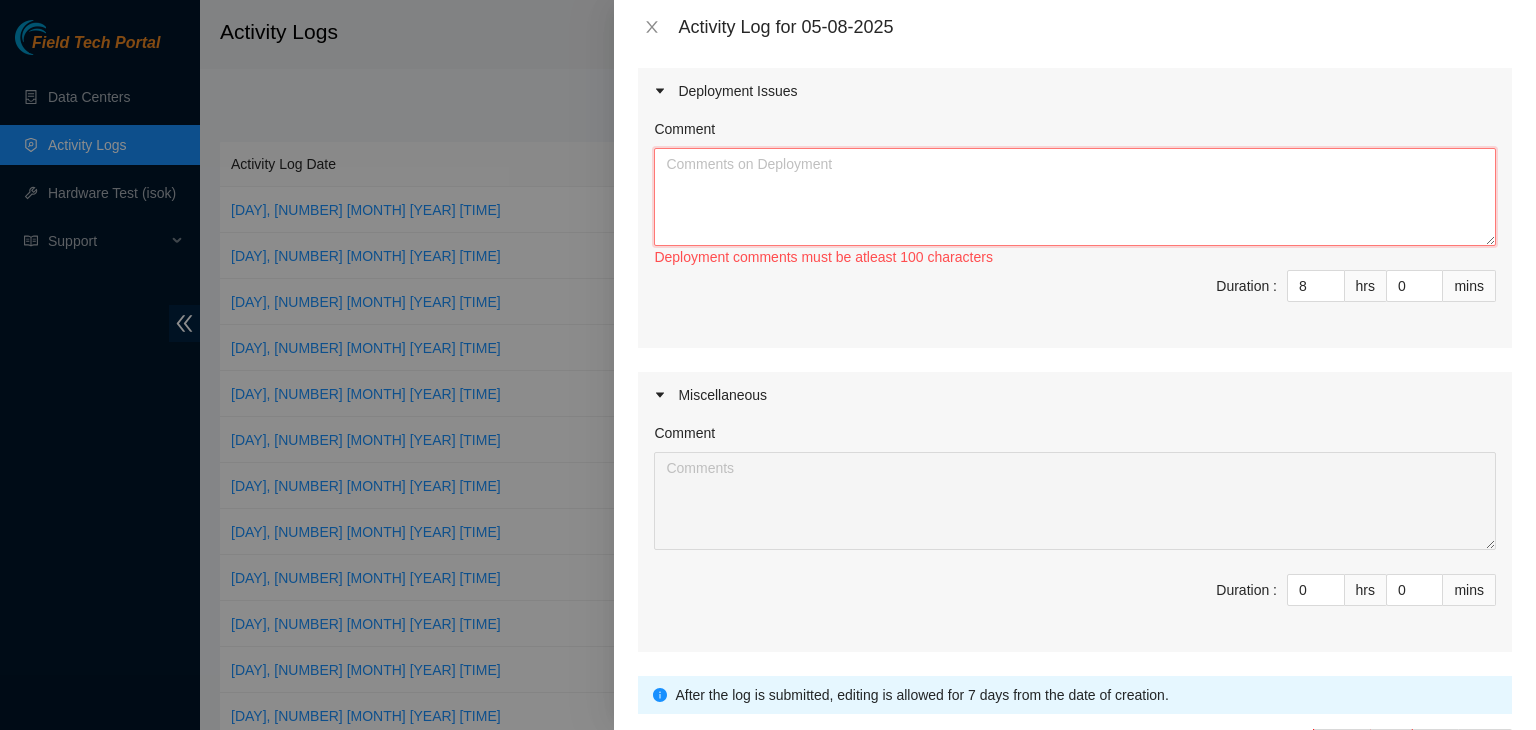 click on "Comment" at bounding box center [1075, 197] 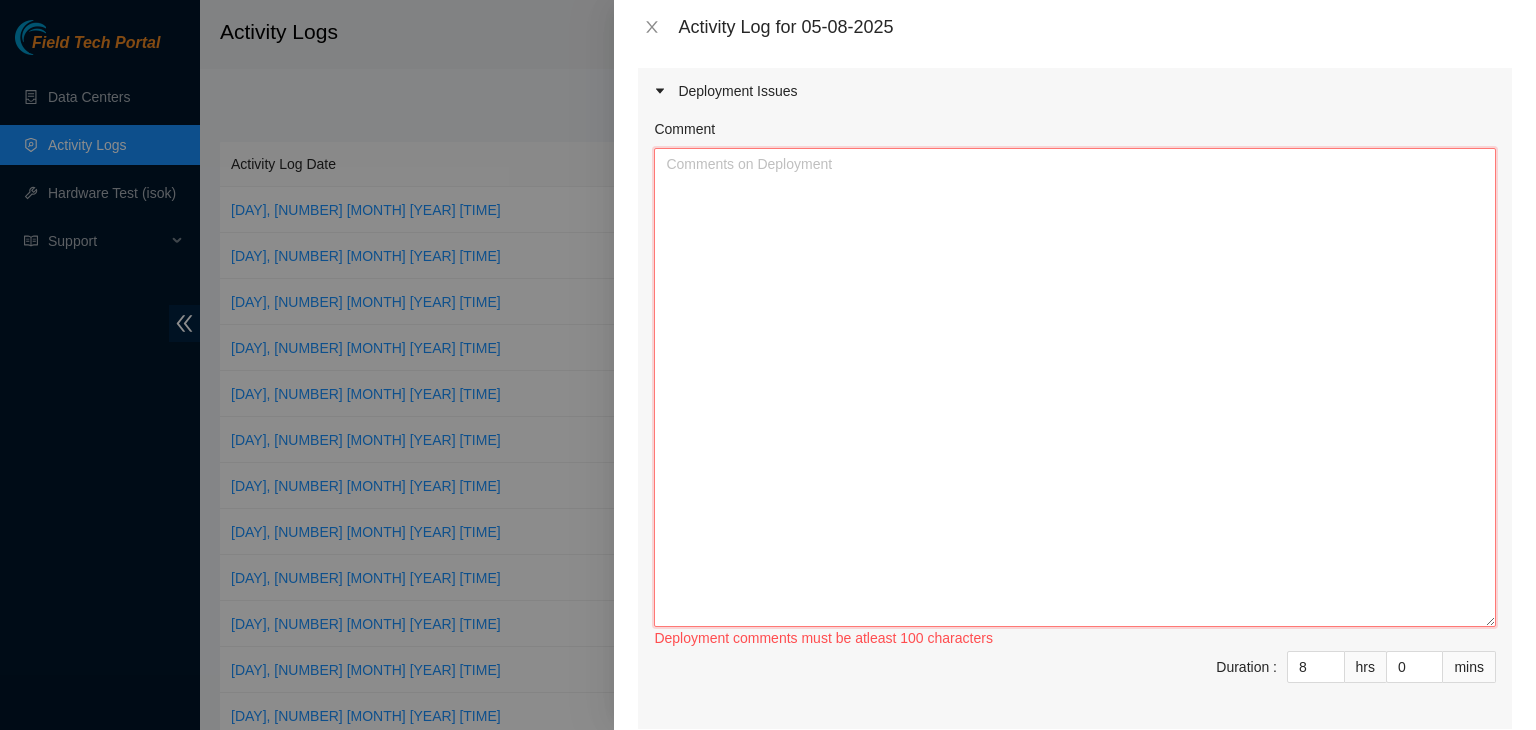 click on "Comment" at bounding box center [1075, 387] 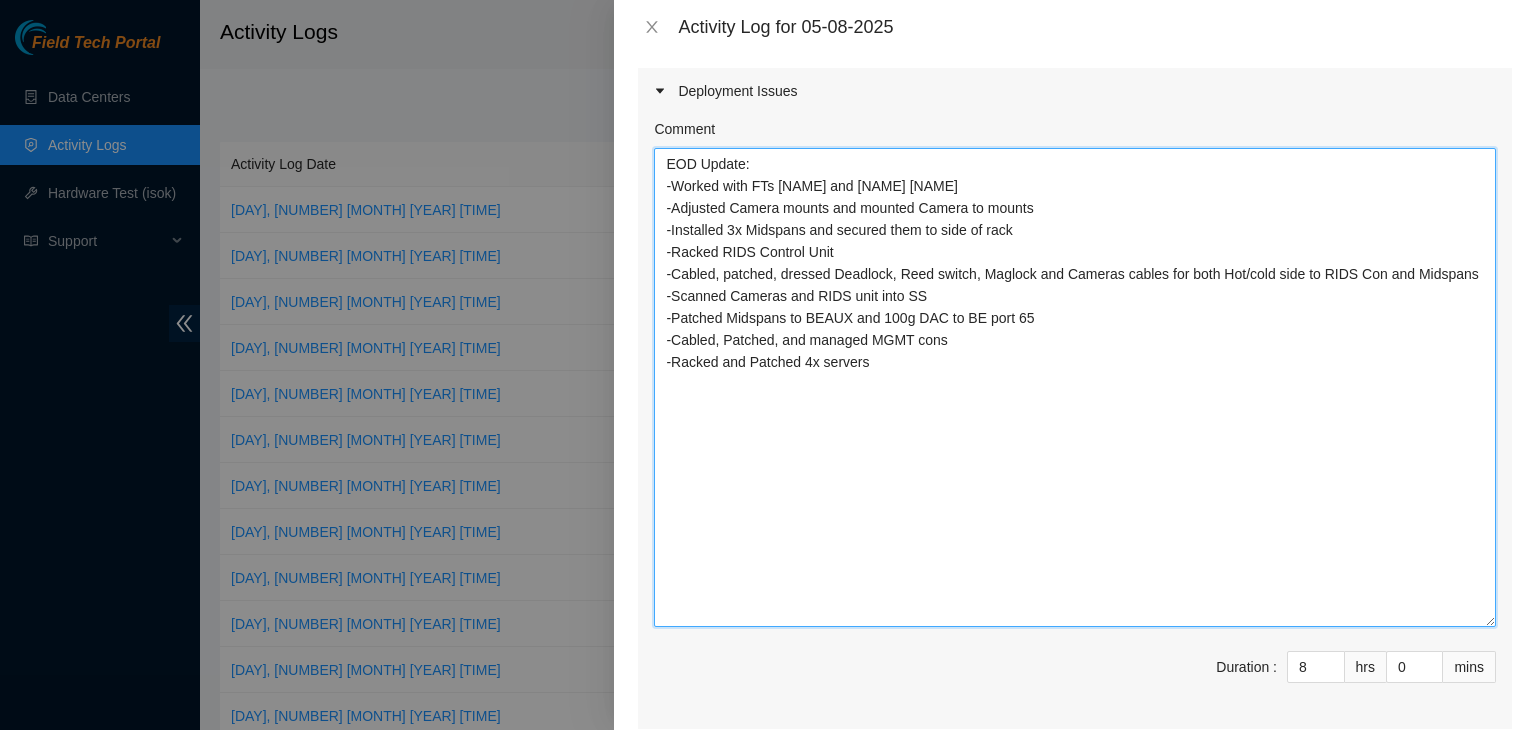 click on "EOD Update:
-Worked with FTs Phil and David V
-Adjusted Camera mounts and mounted Camera to mounts
-Installed 3x Midspans and secured them to side of rack
-Racked RIDS Control Unit
-Cabled, patched, dressed Deadlock, Reed switch, Maglock and Cameras cables for both Hot/cold side to RIDS Con and Midspans
-Scanned Cameras and RIDS unit into SS
-Patched Midspans to BEAUX and 100g DAC to BE port 65
-Cabled, Patched, and managed MGMT cons
-Racked and Patched 4x servers" at bounding box center (1075, 387) 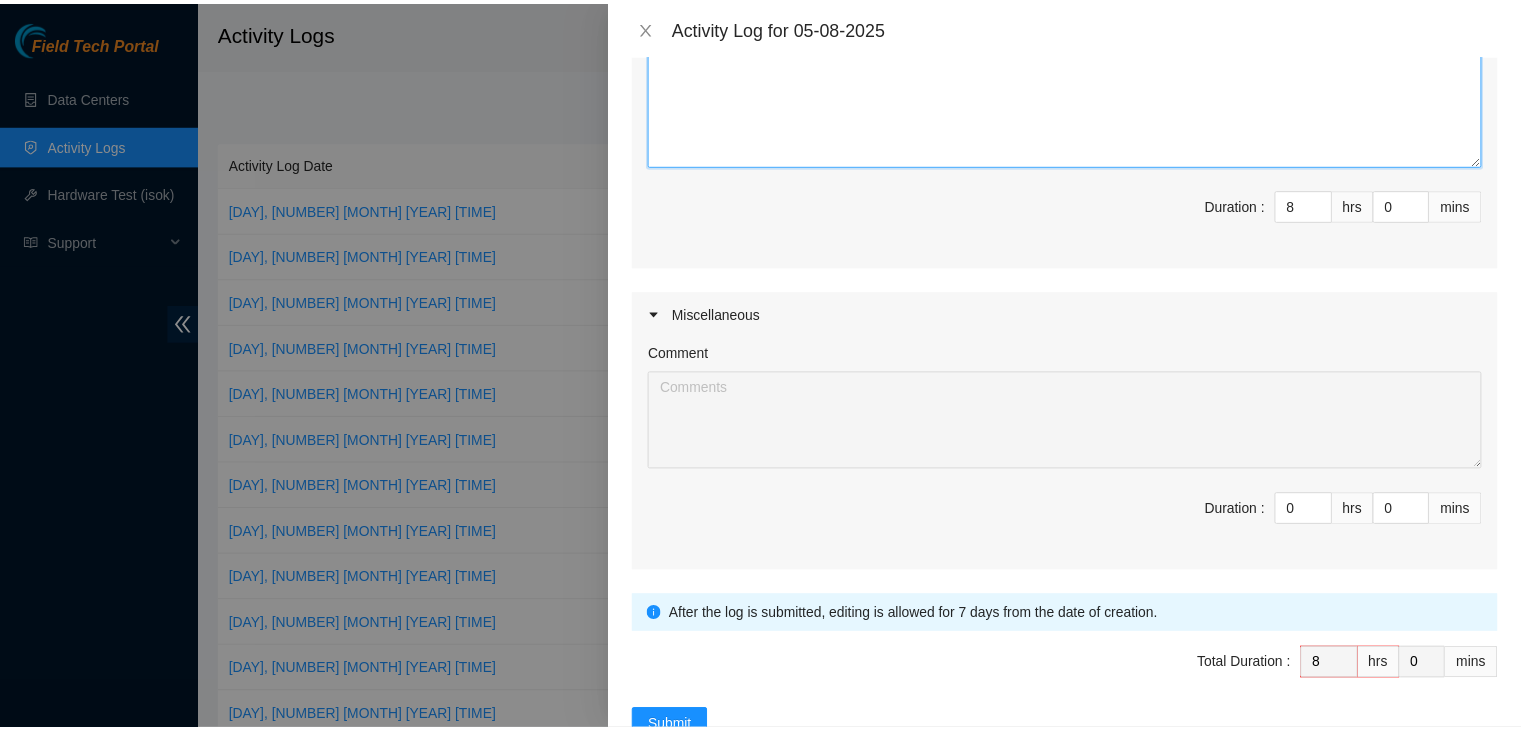 scroll, scrollTop: 990, scrollLeft: 0, axis: vertical 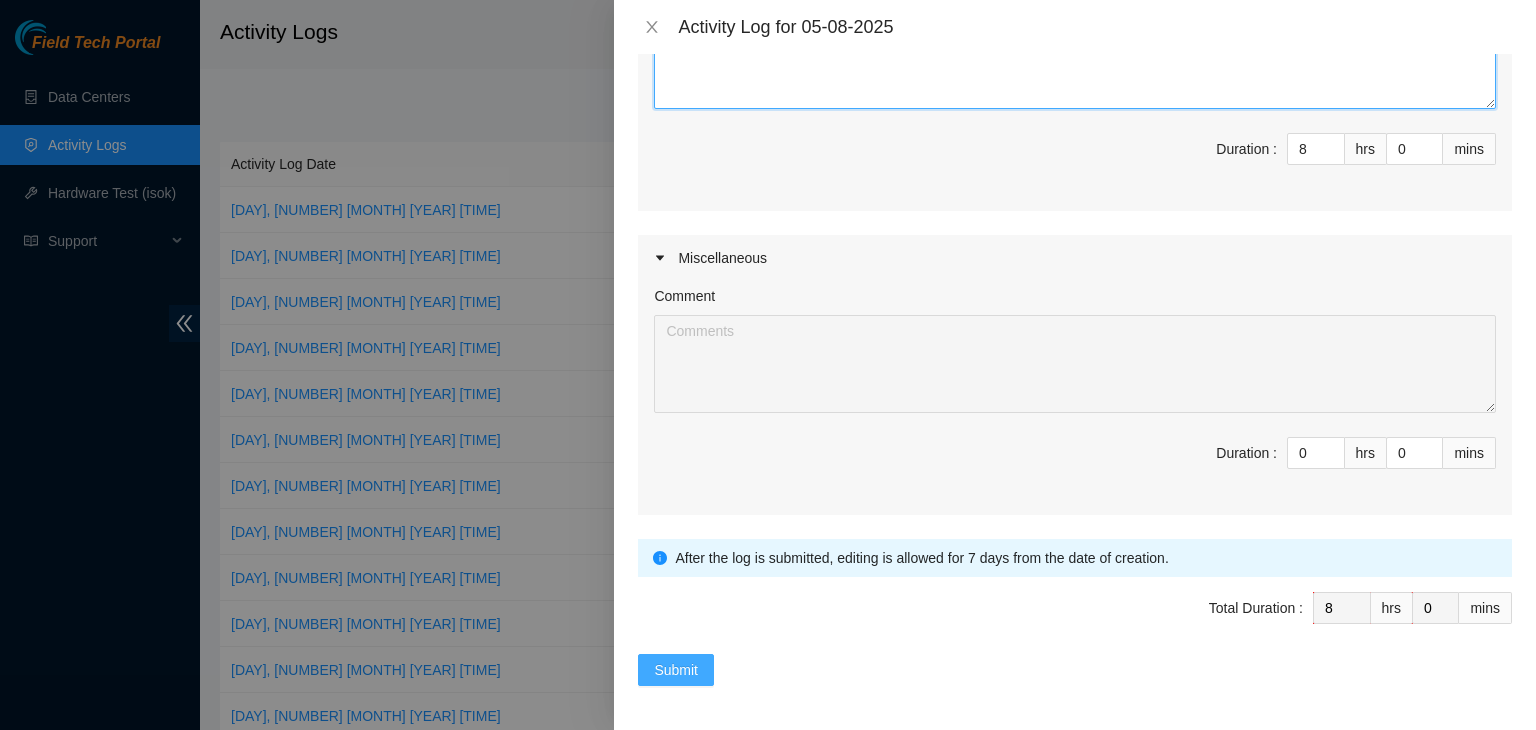 type on "DP82683
EOD Update:
-Worked with FTs Phil and David V
-Adjusted Camera mounts and mounted Camera to mounts
-Installed 3x Midspans and secured them to side of rack
-Racked RIDS Control Unit
-Cabled, patched, dressed Deadlock, Reed switch, Maglock and Cameras cables for both Hot/cold side to RIDS Con and Midspans
-Scanned Cameras and RIDS unit into SS
-Patched Midspans to BEAUX and 100g DAC to BE port 65
-Cabled, Patched, and managed MGMT cons
-Racked and Patched 4x servers" 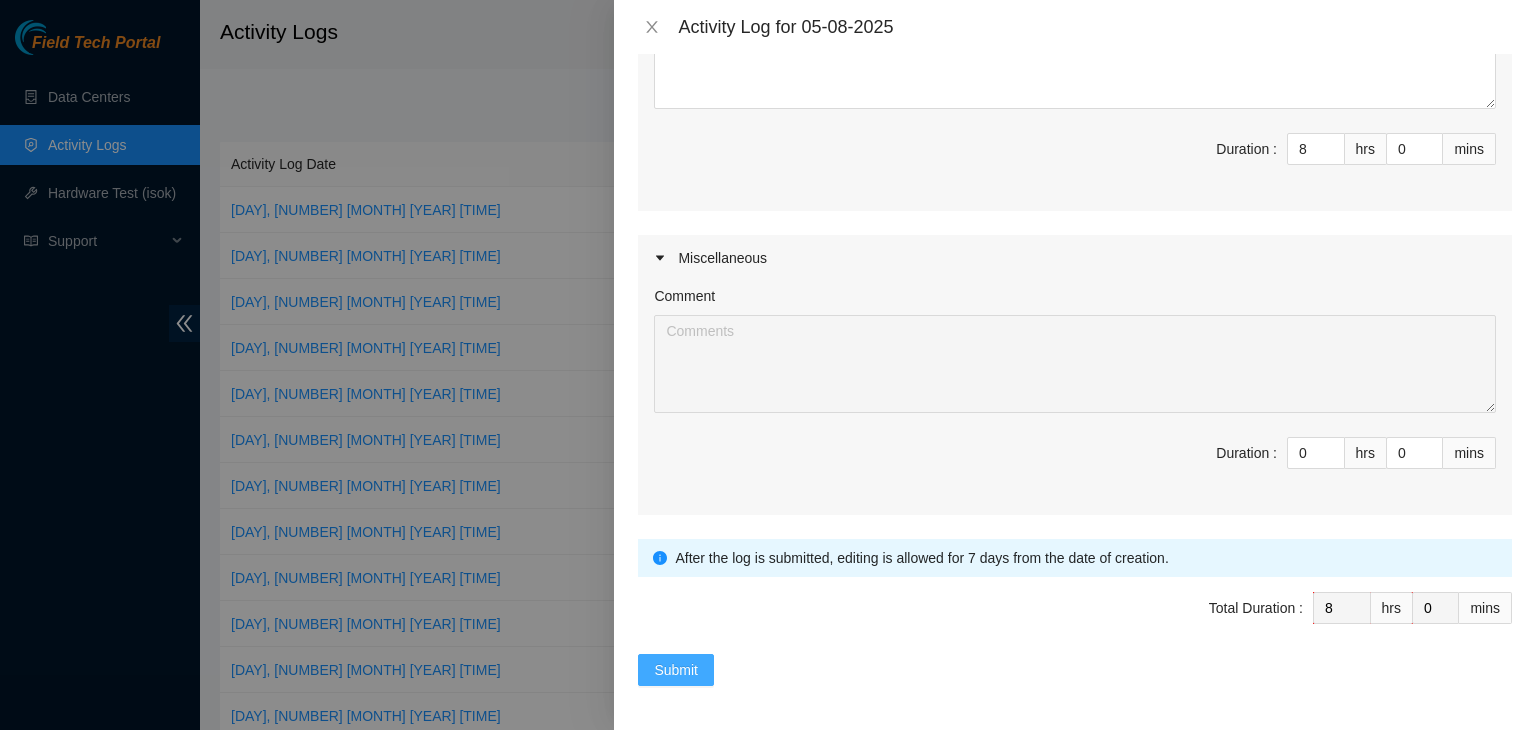 click on "Submit" at bounding box center (676, 670) 